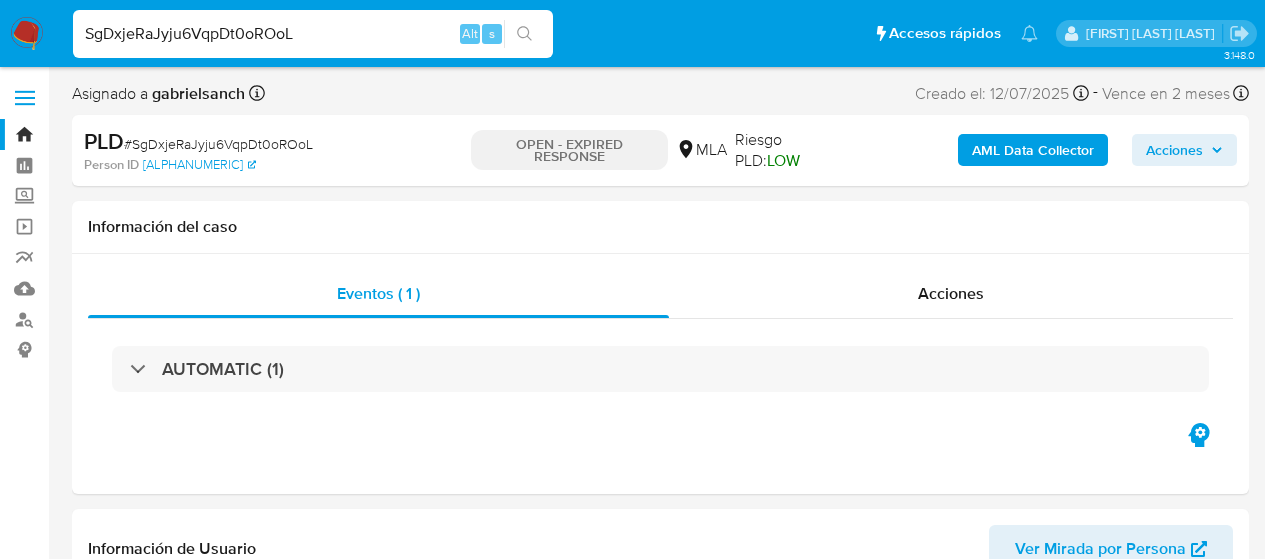 select on "10" 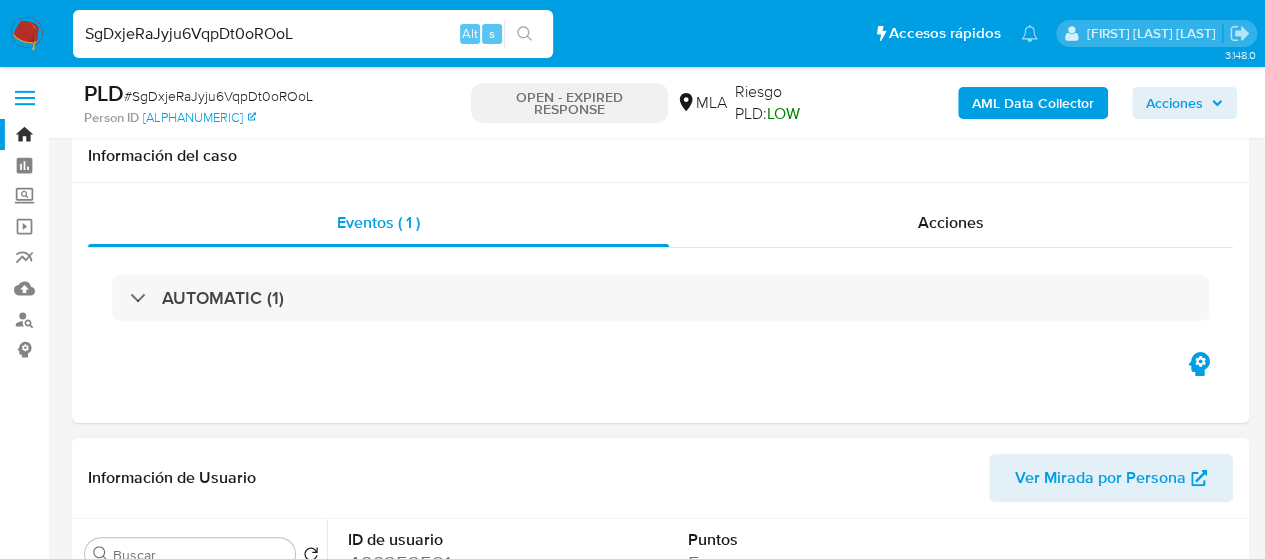 scroll, scrollTop: 400, scrollLeft: 0, axis: vertical 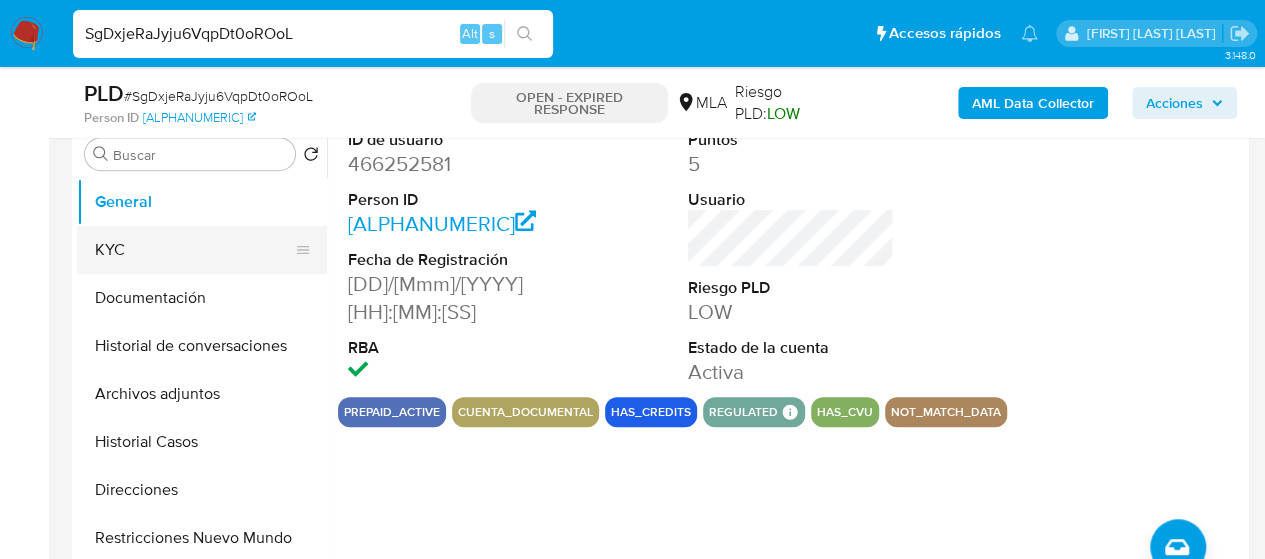 click on "KYC" at bounding box center (194, 250) 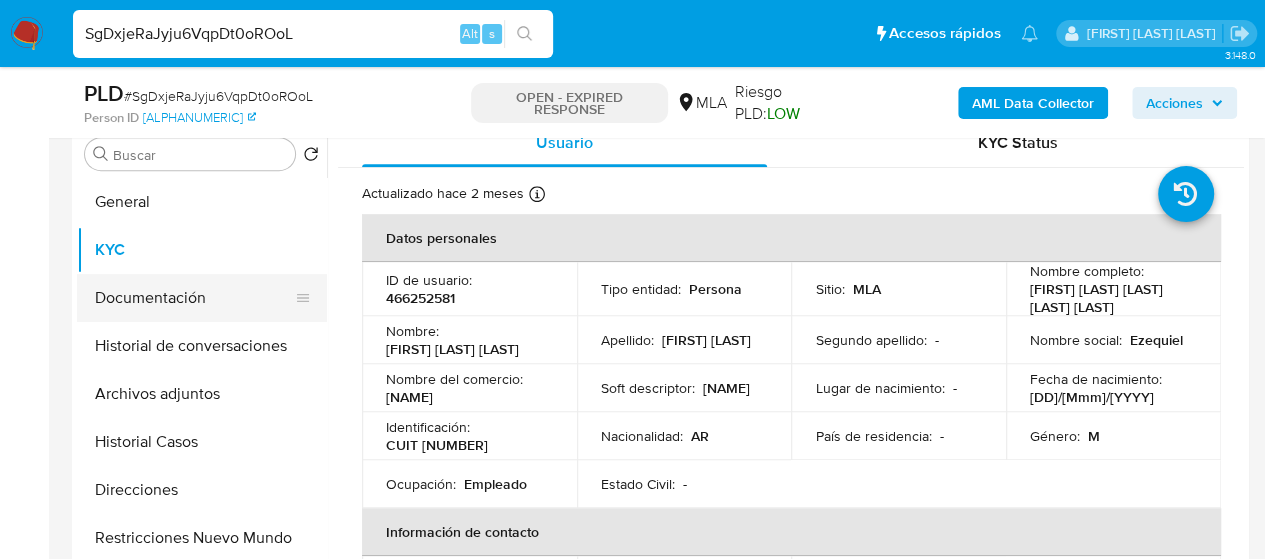 click on "Documentación" at bounding box center [194, 298] 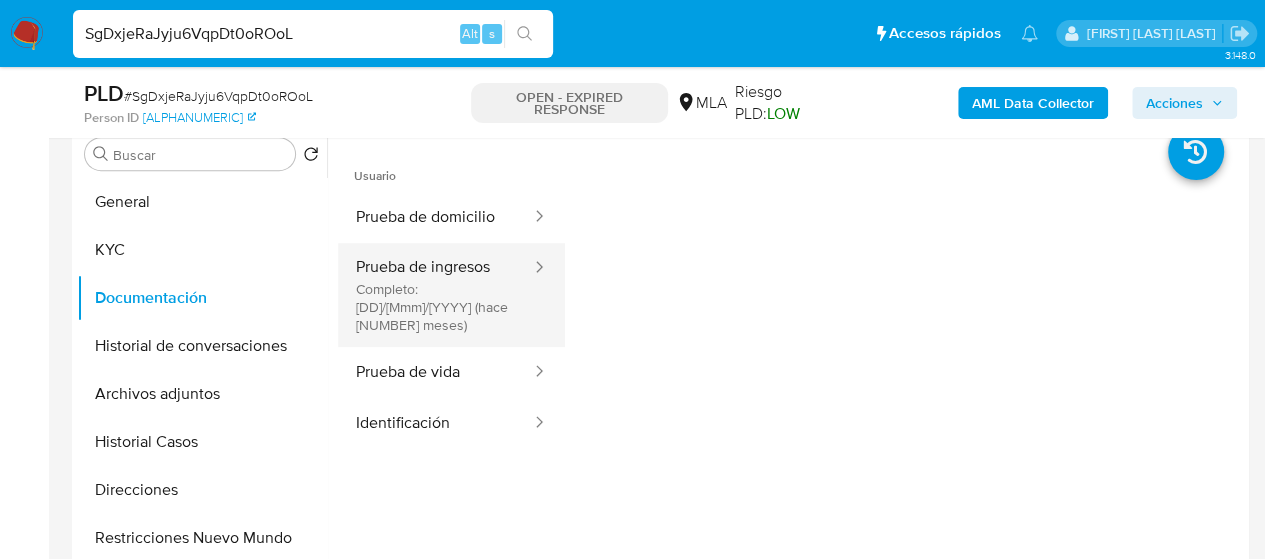 click on "Prueba de ingresos Completo: [DD]/[Mmm]/[YYYY] (hace [NUMBER] meses)" at bounding box center [435, 295] 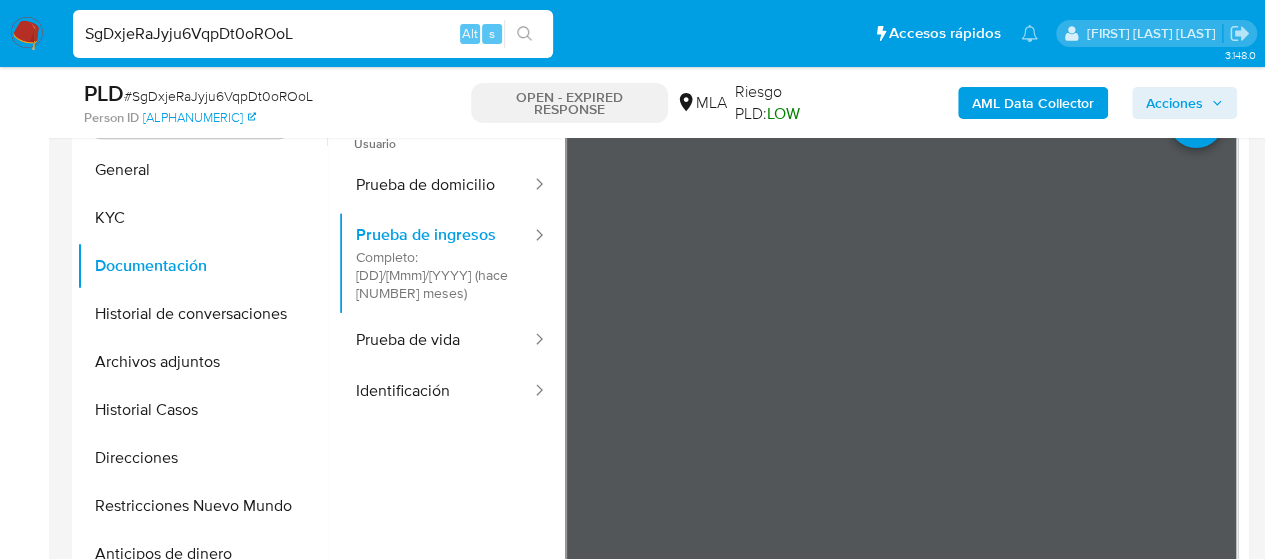 scroll, scrollTop: 400, scrollLeft: 0, axis: vertical 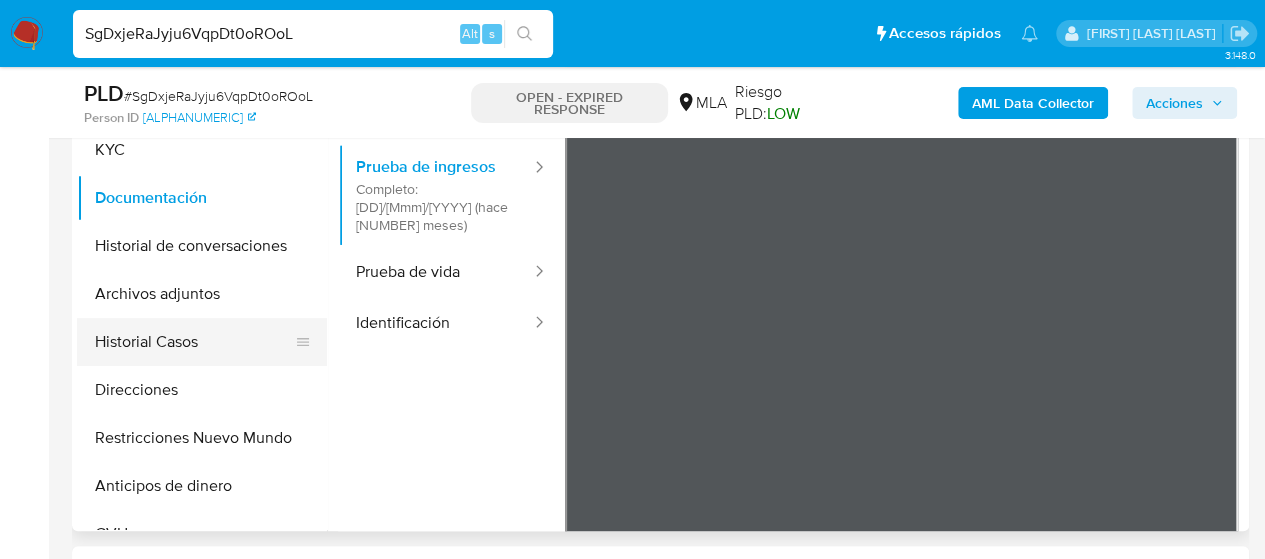 click on "Historial Casos" at bounding box center [194, 342] 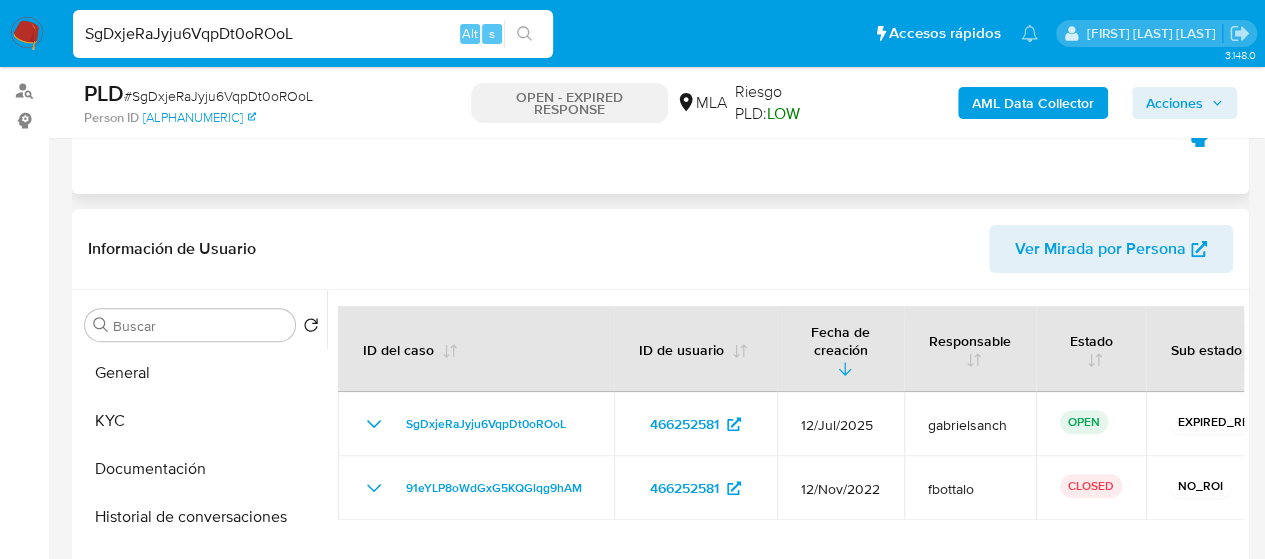 scroll, scrollTop: 0, scrollLeft: 0, axis: both 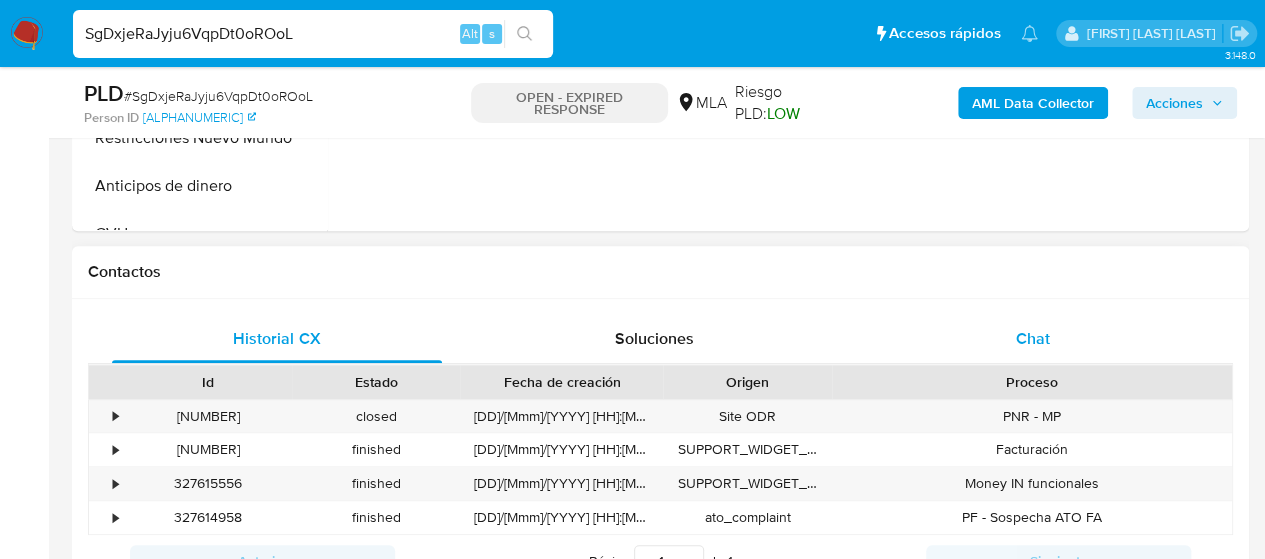 click on "Chat" at bounding box center [1033, 339] 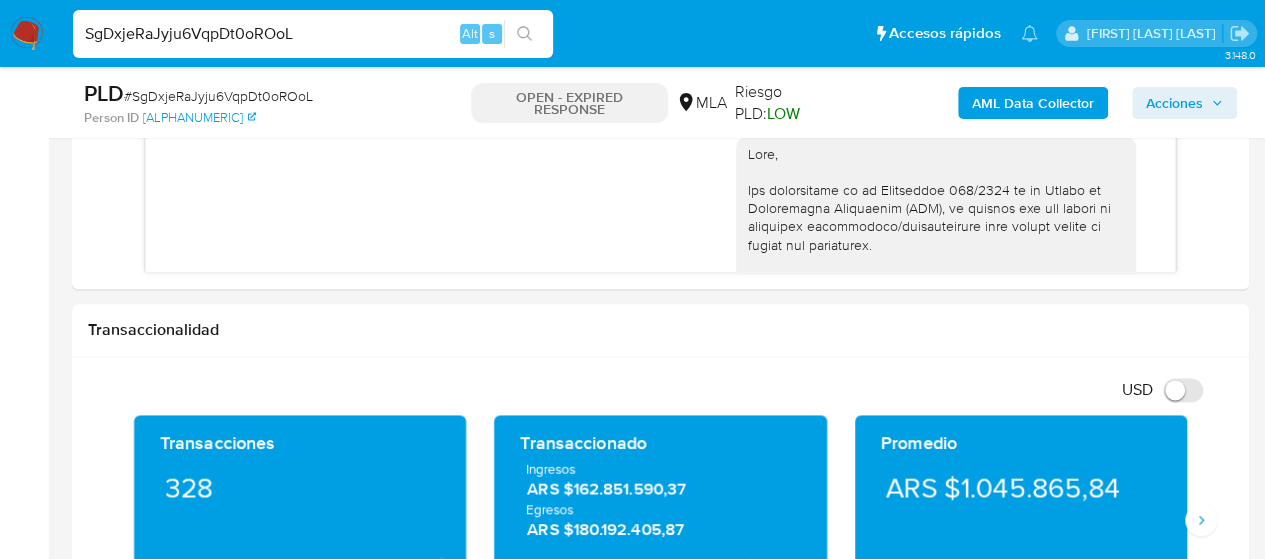 scroll, scrollTop: 1044, scrollLeft: 0, axis: vertical 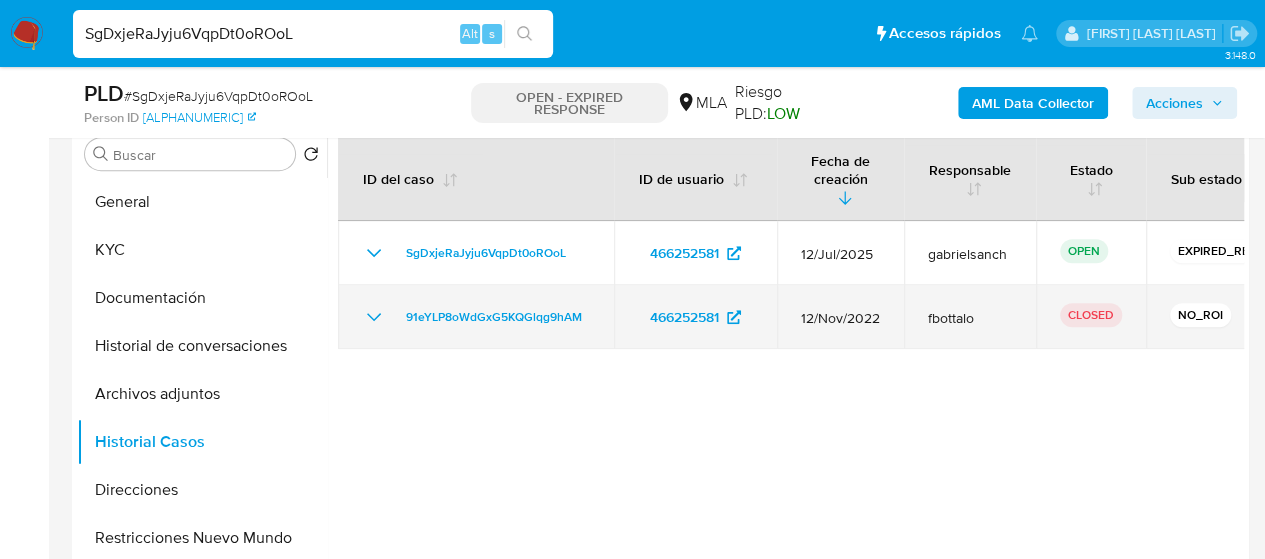 click 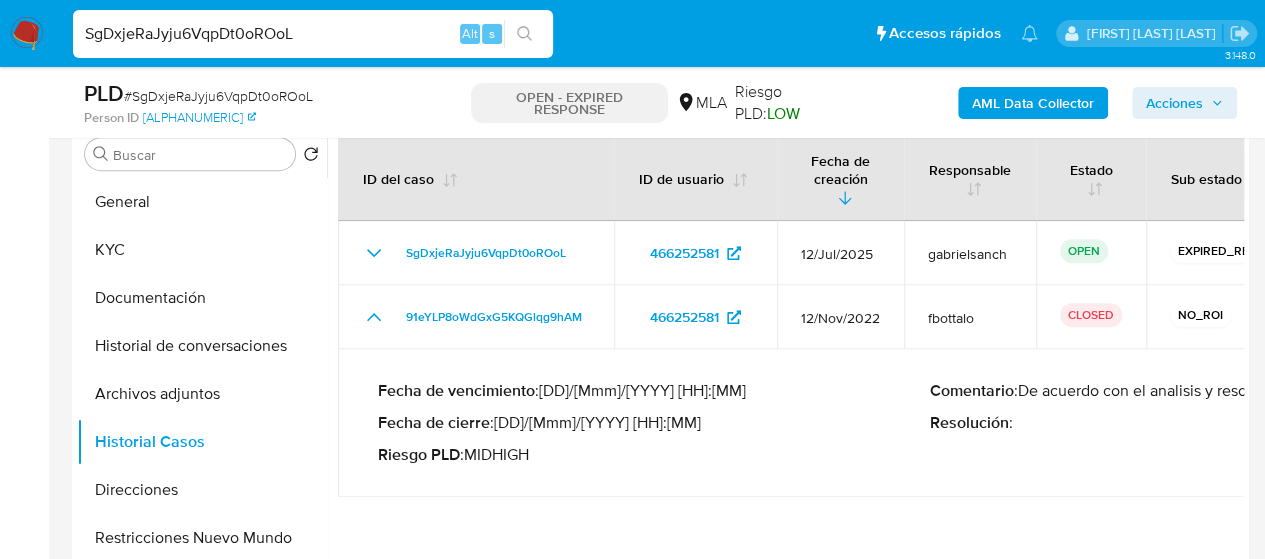click on "SgDxjeRaJyju6VqpDt0oROoL" at bounding box center [313, 34] 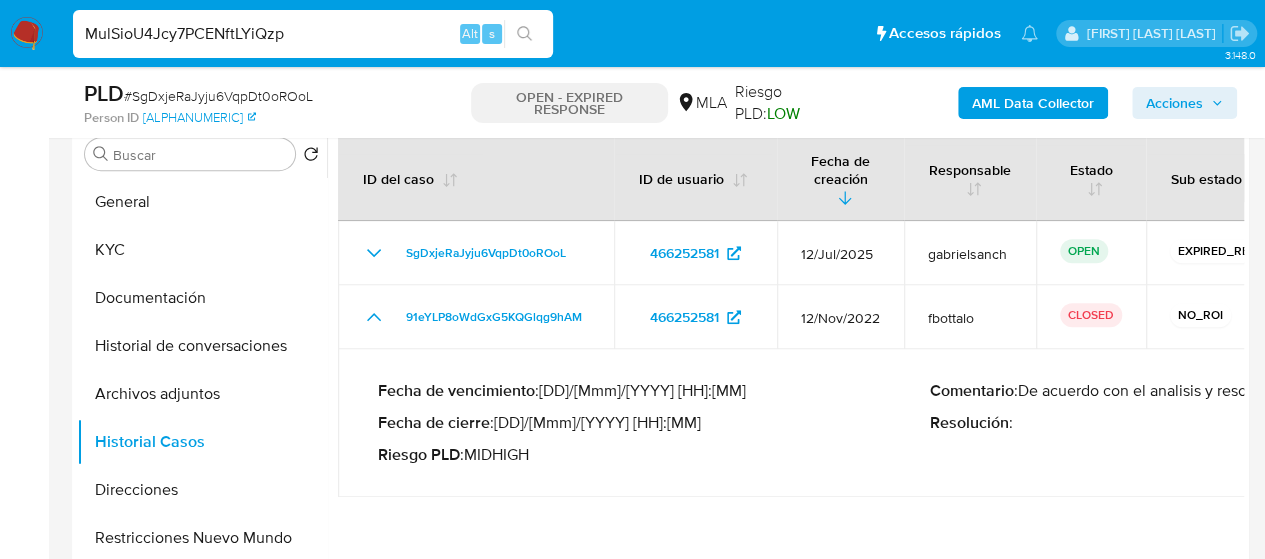 type on "MulSioU4Jcy7PCENftLYiQzp" 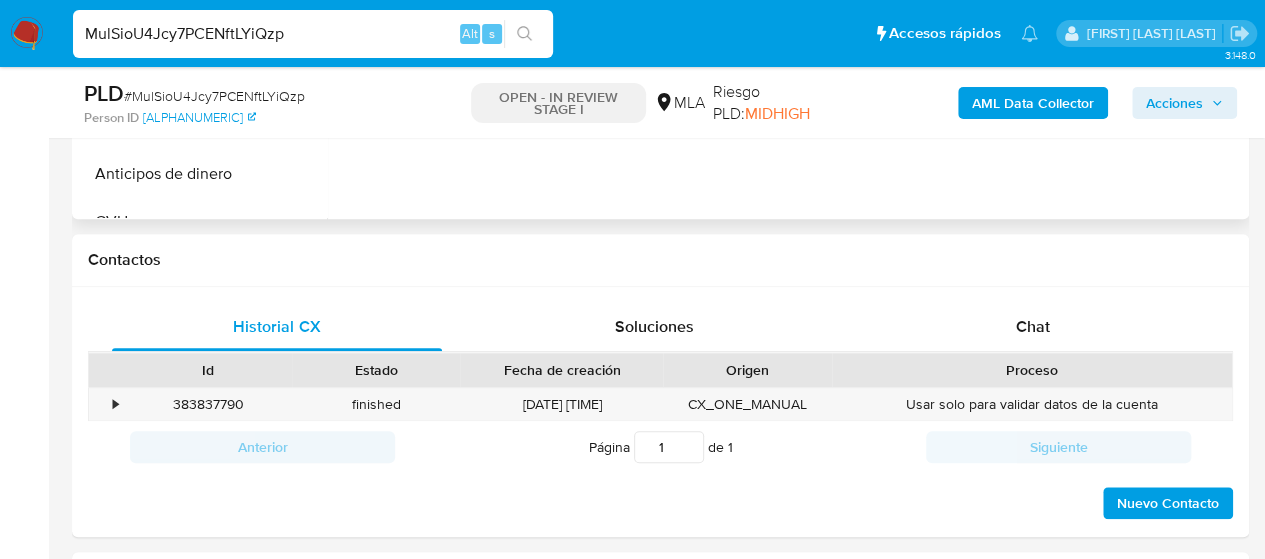 scroll, scrollTop: 900, scrollLeft: 0, axis: vertical 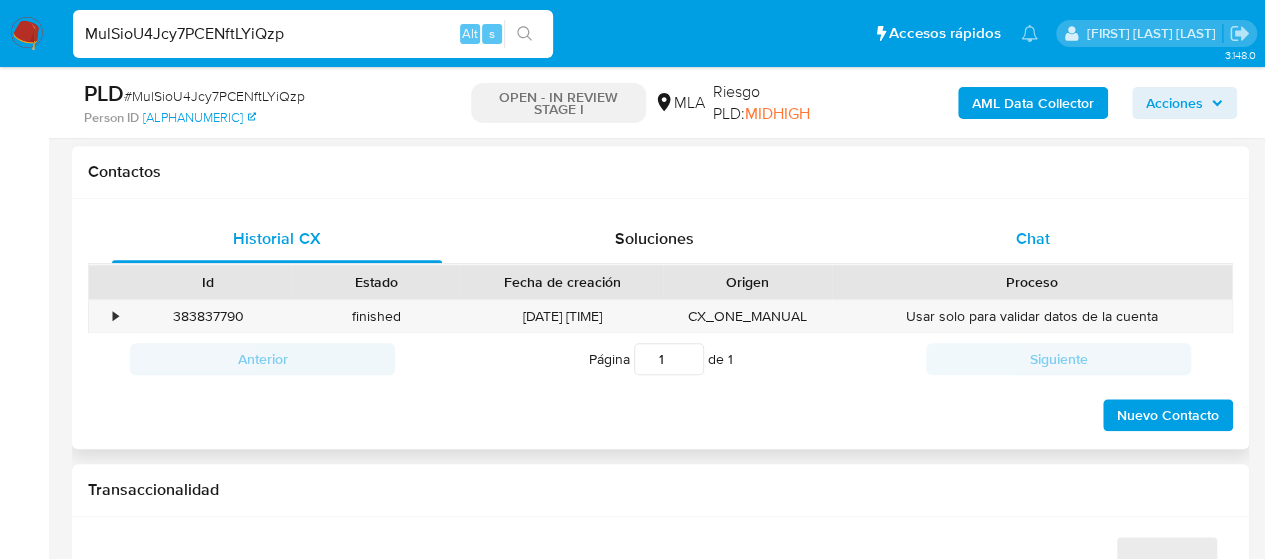 select on "10" 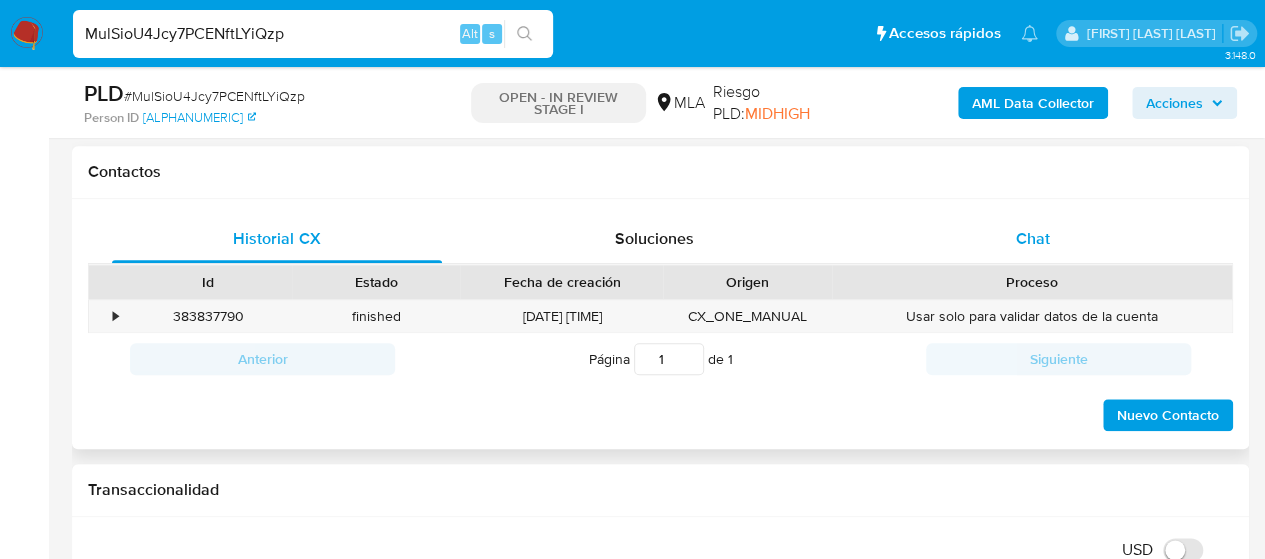 click on "Chat" at bounding box center (1033, 239) 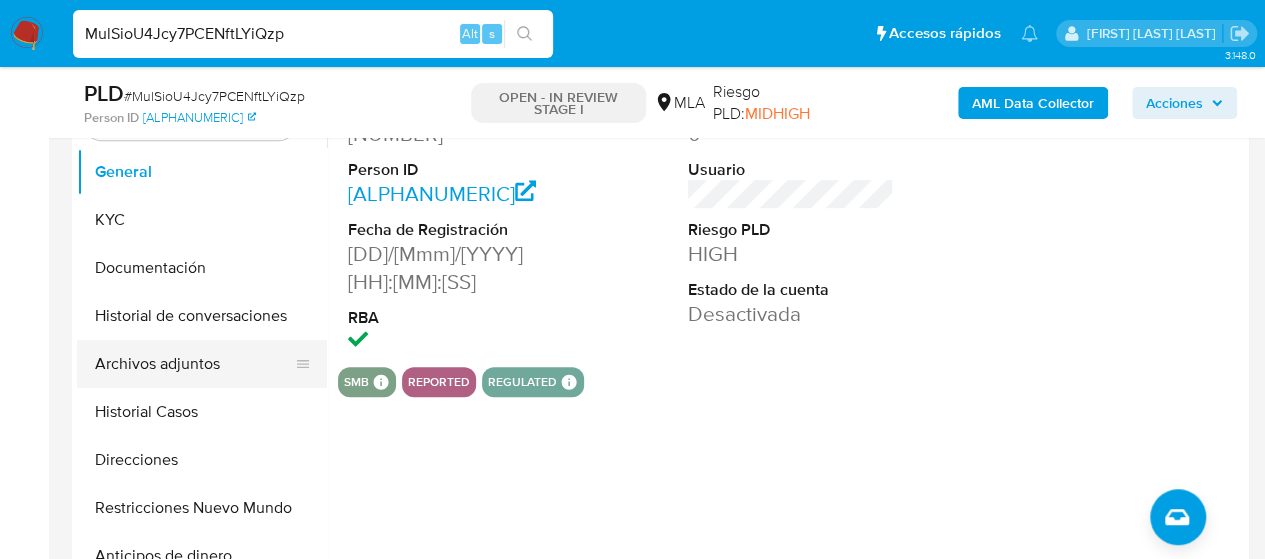scroll, scrollTop: 400, scrollLeft: 0, axis: vertical 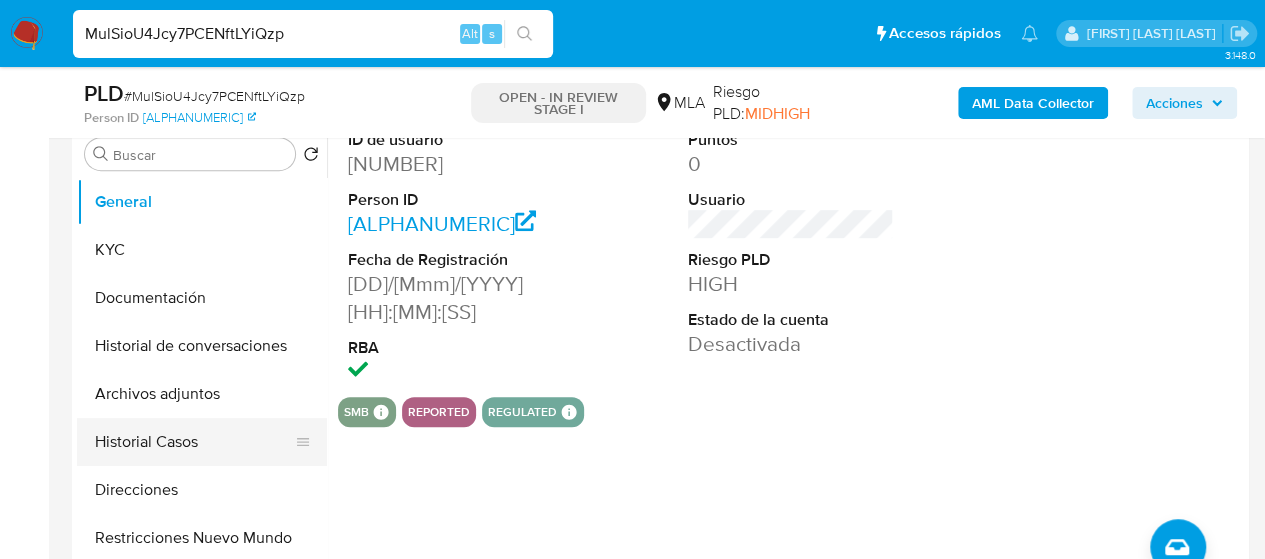 click on "Historial Casos" at bounding box center (194, 442) 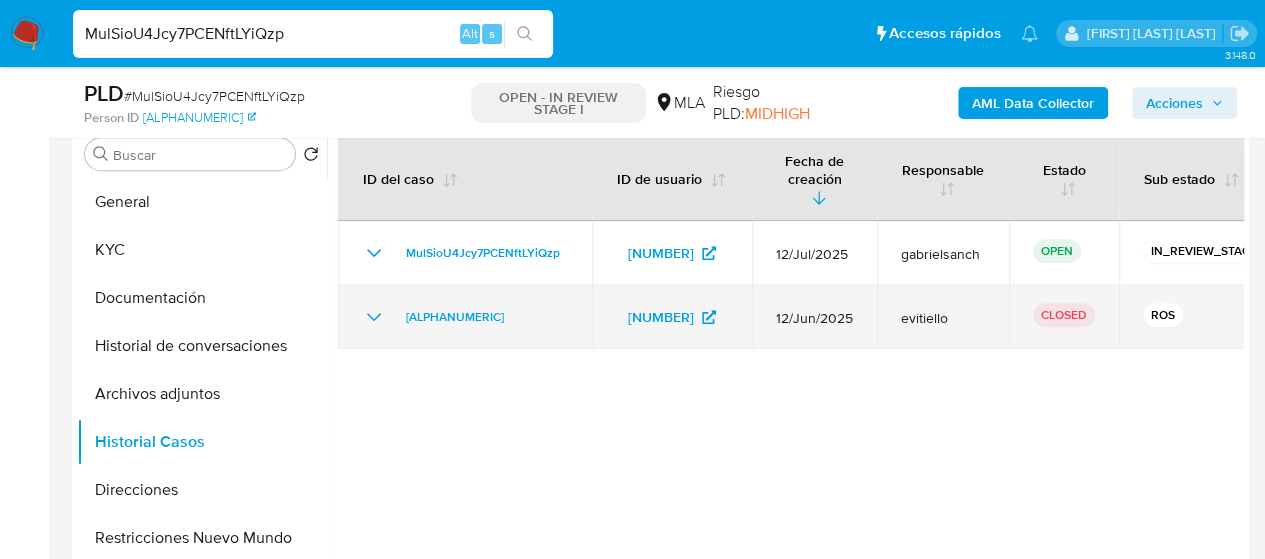 click 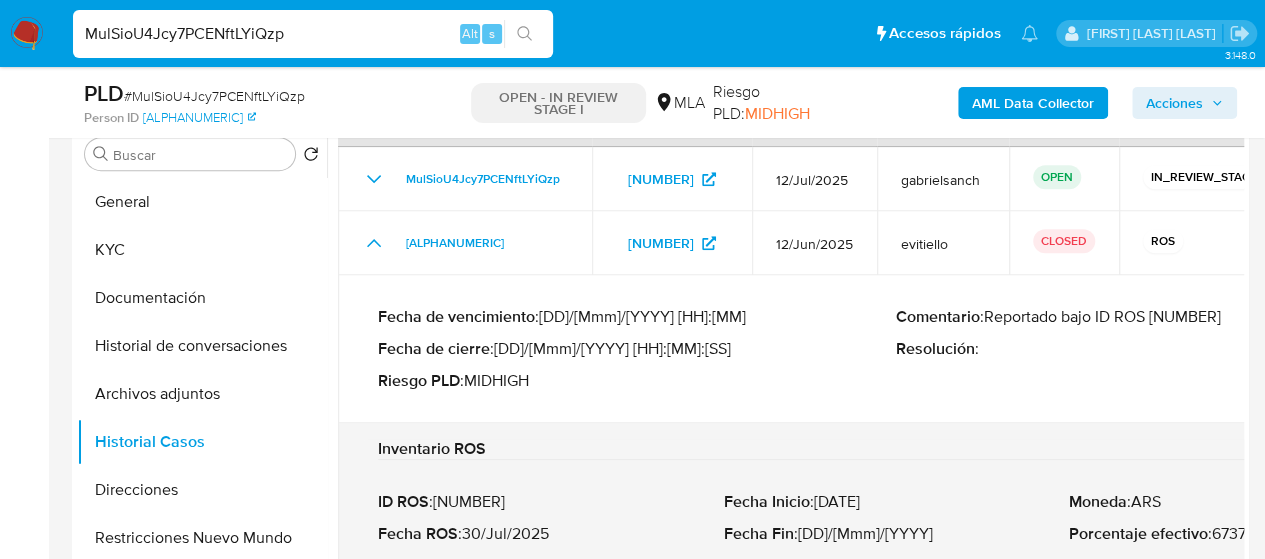 scroll, scrollTop: 100, scrollLeft: 0, axis: vertical 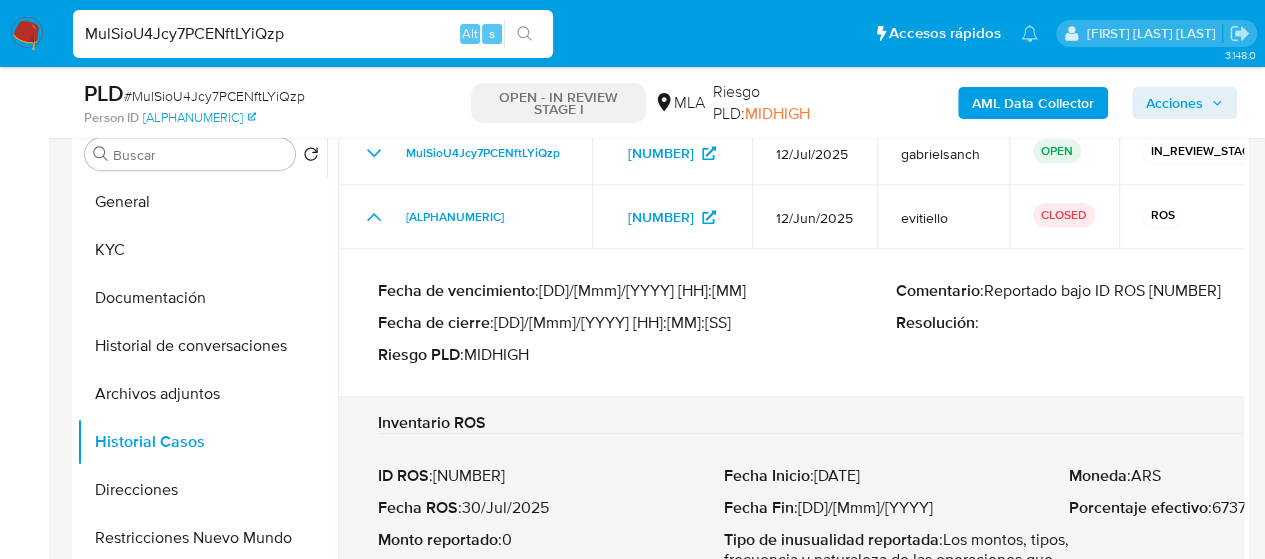 click on "Comentario  :  Reportado bajo ID ROS [NUMBER]" at bounding box center (1155, 291) 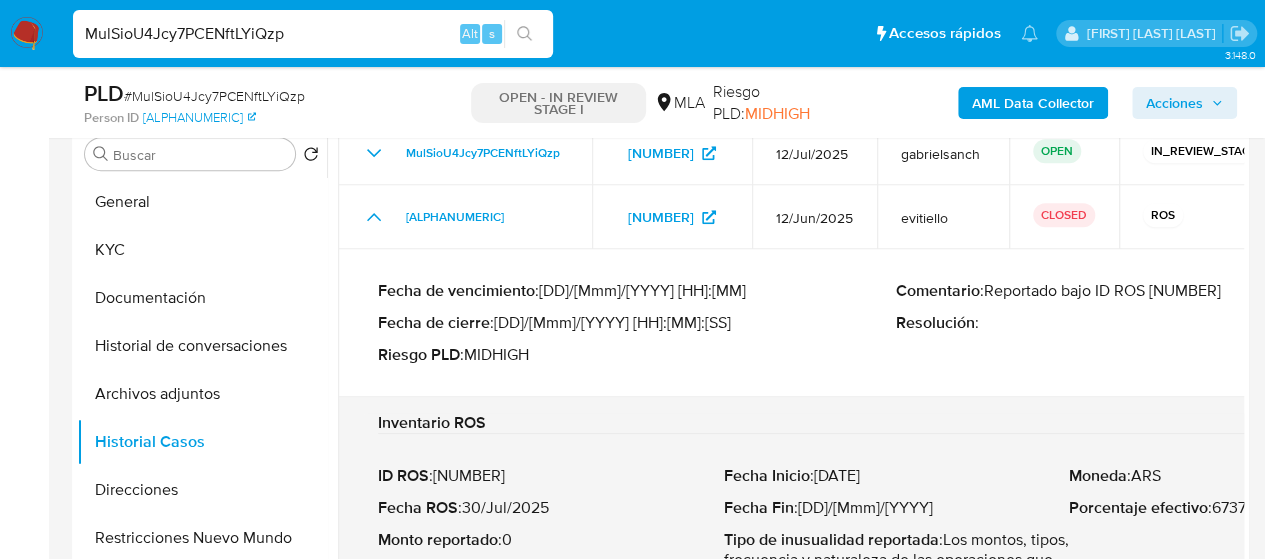 click on "MulSioU4Jcy7PCENftLYiQzp" at bounding box center (313, 34) 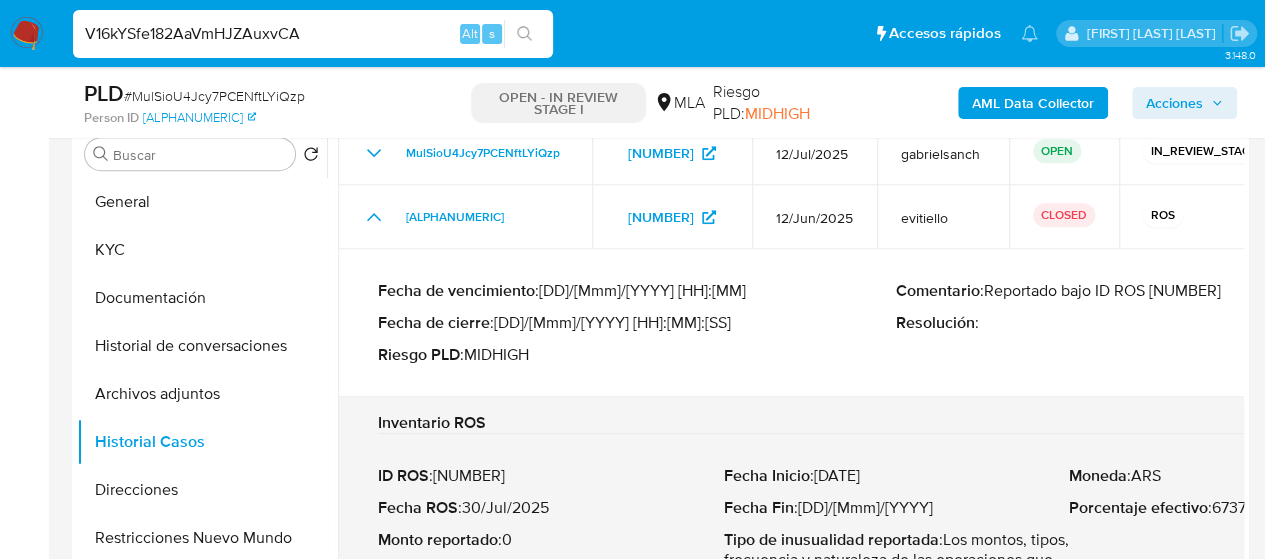type on "V16kYSfe182AaVmHJZAuxvCA" 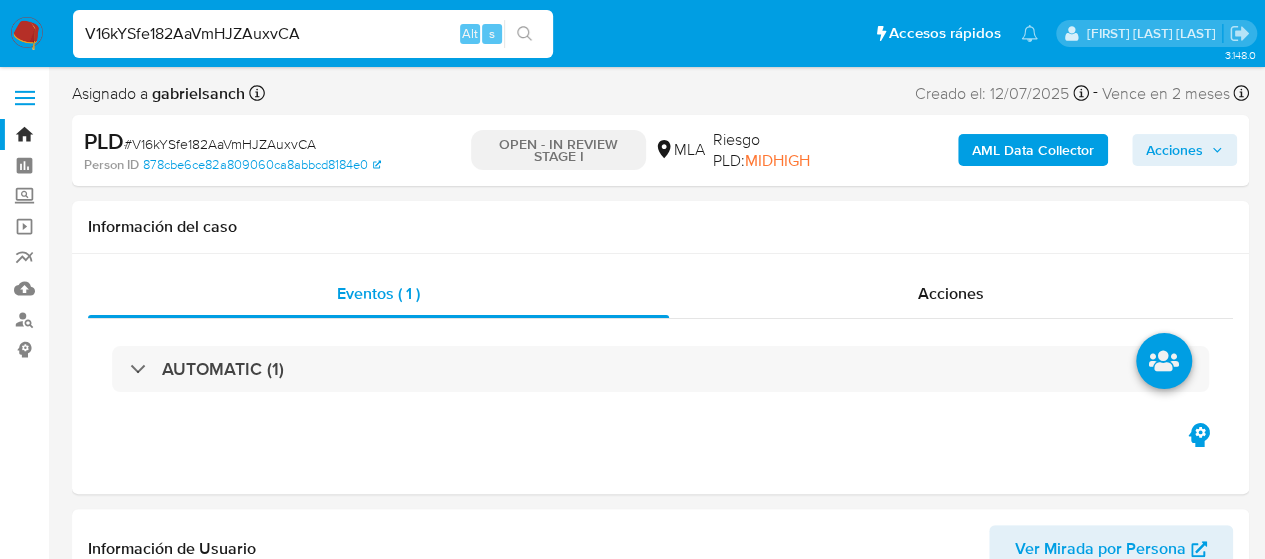 select on "10" 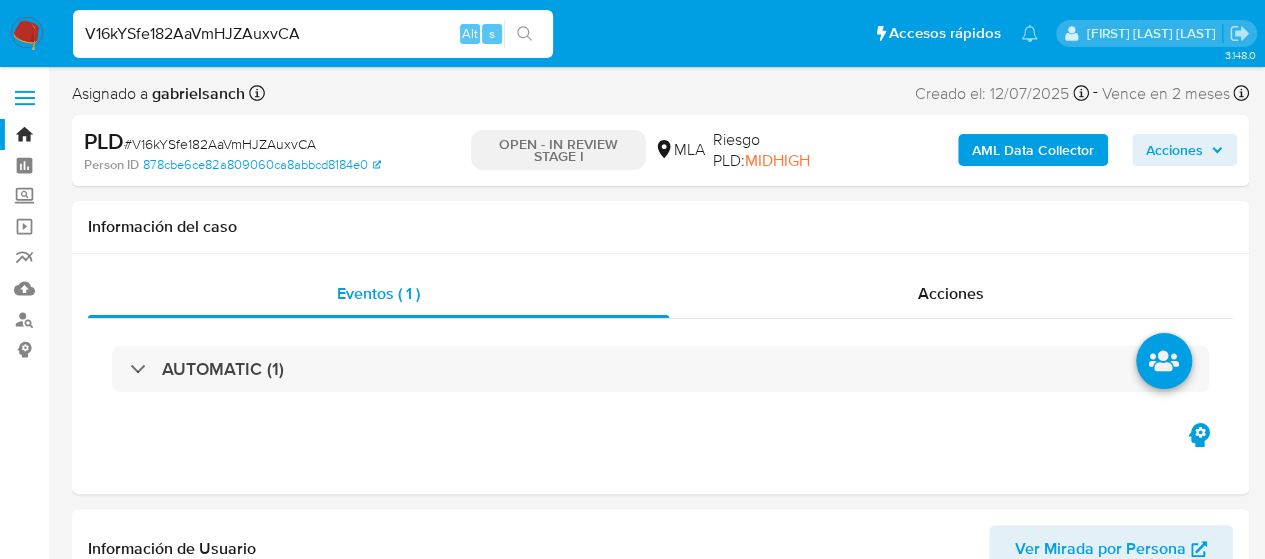 click on "V16kYSfe182AaVmHJZAuxvCA" at bounding box center (313, 34) 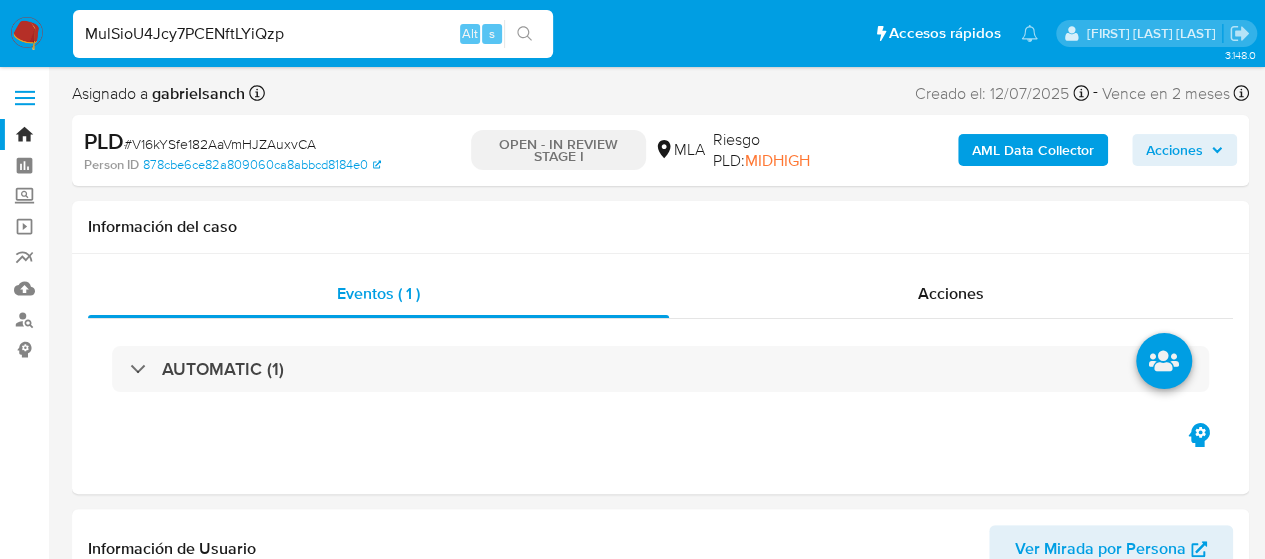 type on "MulSioU4Jcy7PCENftLYiQzp" 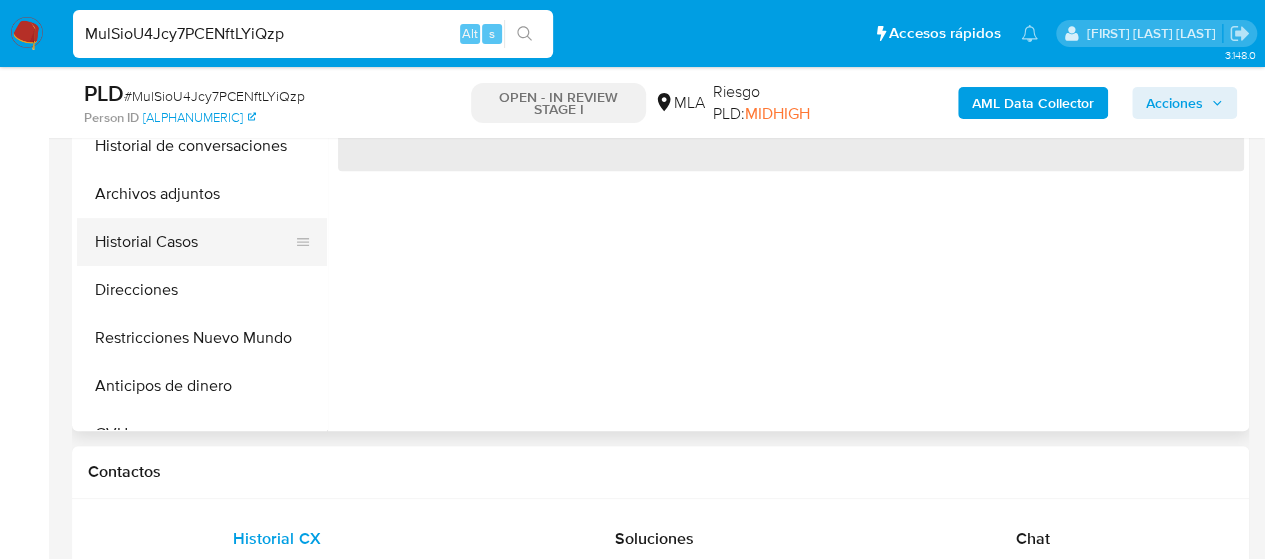 scroll, scrollTop: 500, scrollLeft: 0, axis: vertical 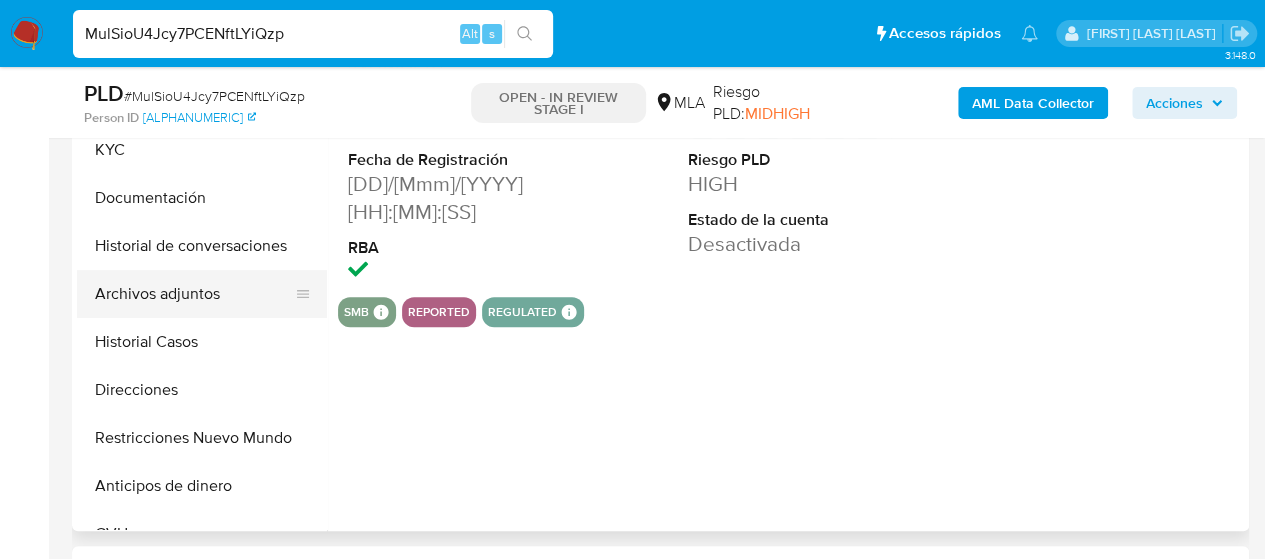 select on "10" 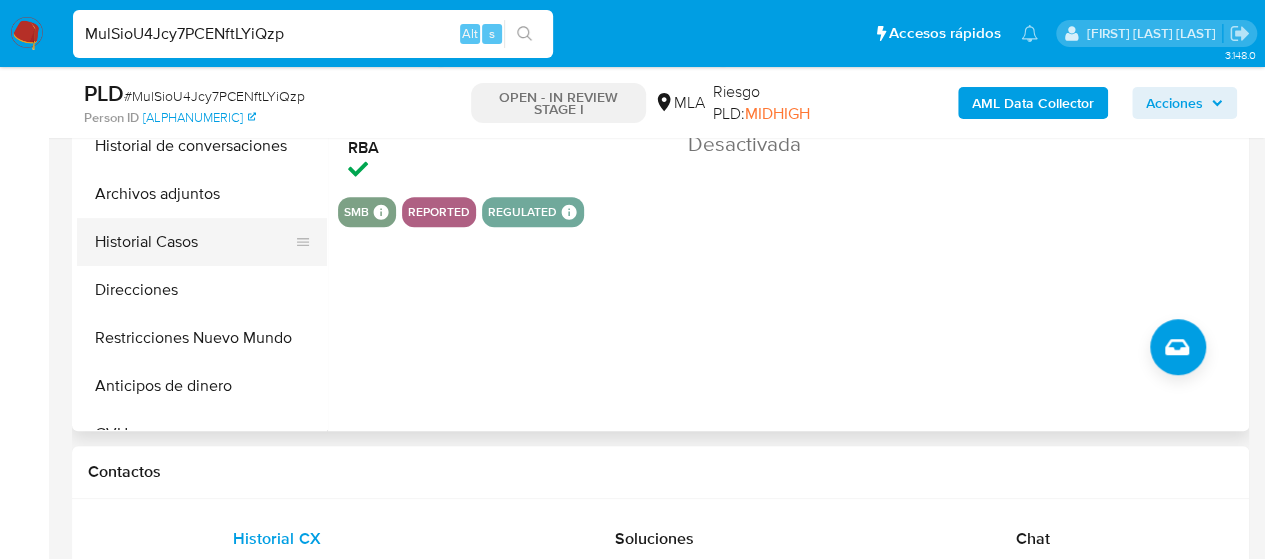 click on "Historial Casos" at bounding box center [194, 242] 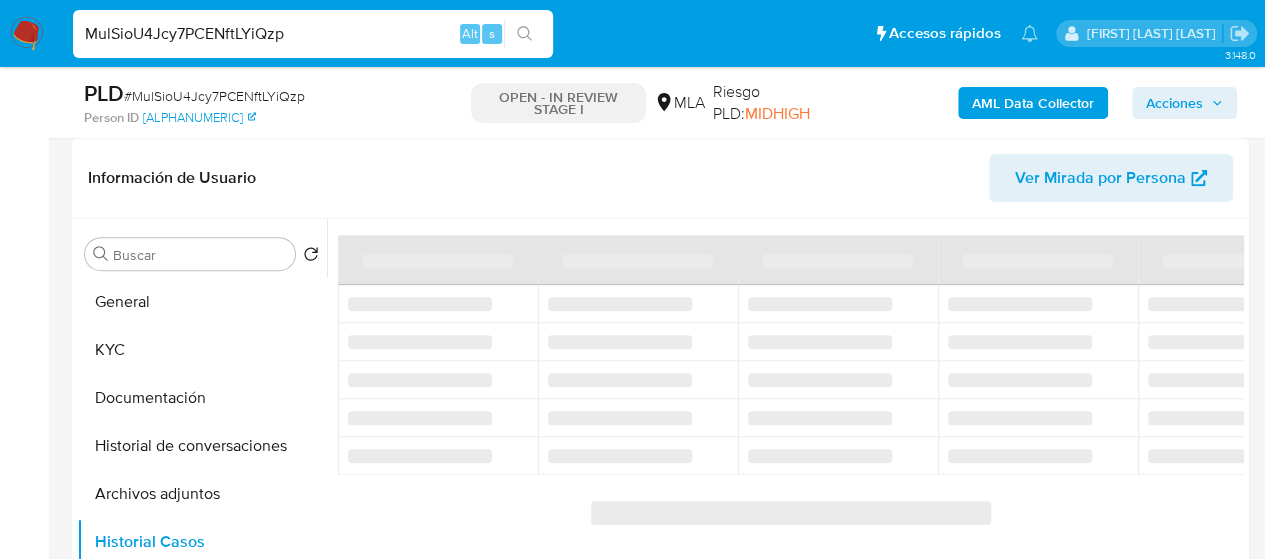 scroll, scrollTop: 400, scrollLeft: 0, axis: vertical 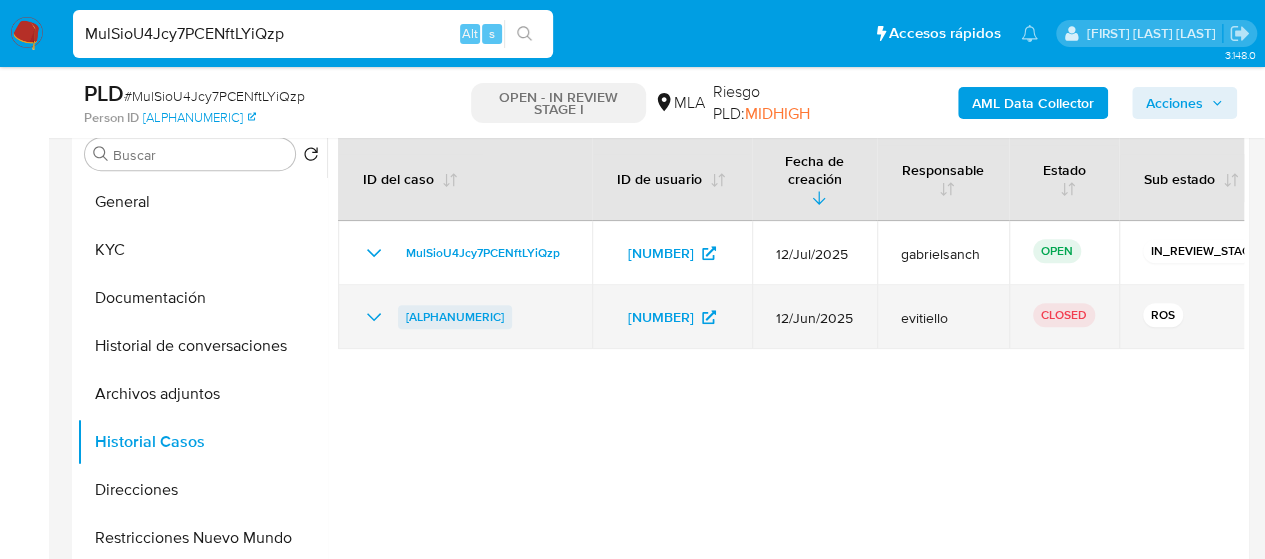 click on "[ALPHANUMERIC]" at bounding box center [455, 317] 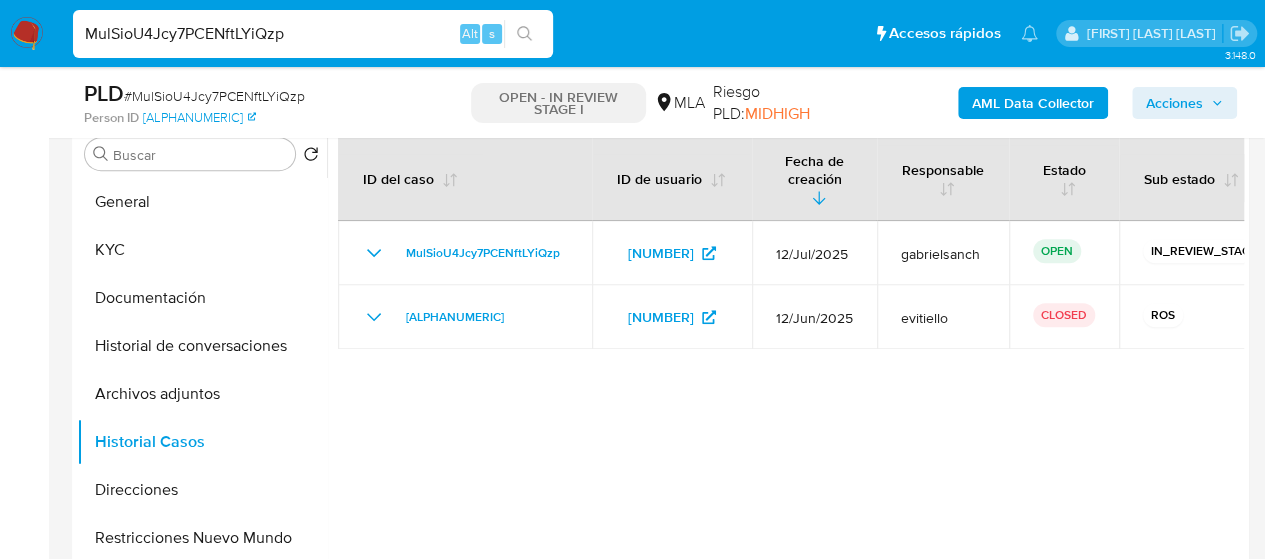 click on "MulSioU4Jcy7PCENftLYiQzp" at bounding box center (313, 34) 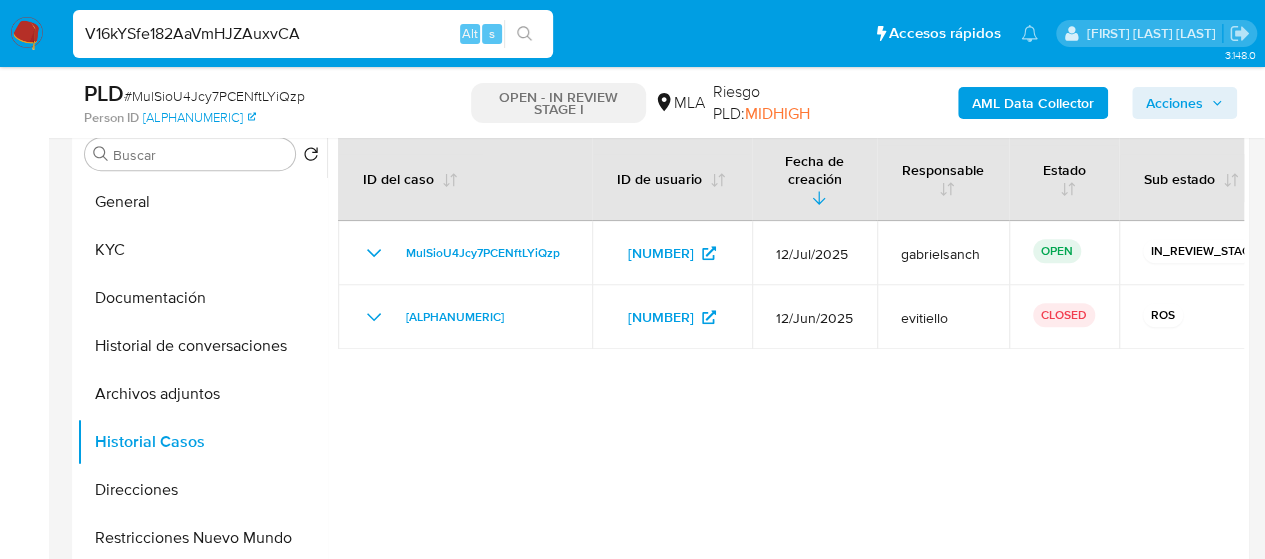 type on "V16kYSfe182AaVmHJZAuxvCA" 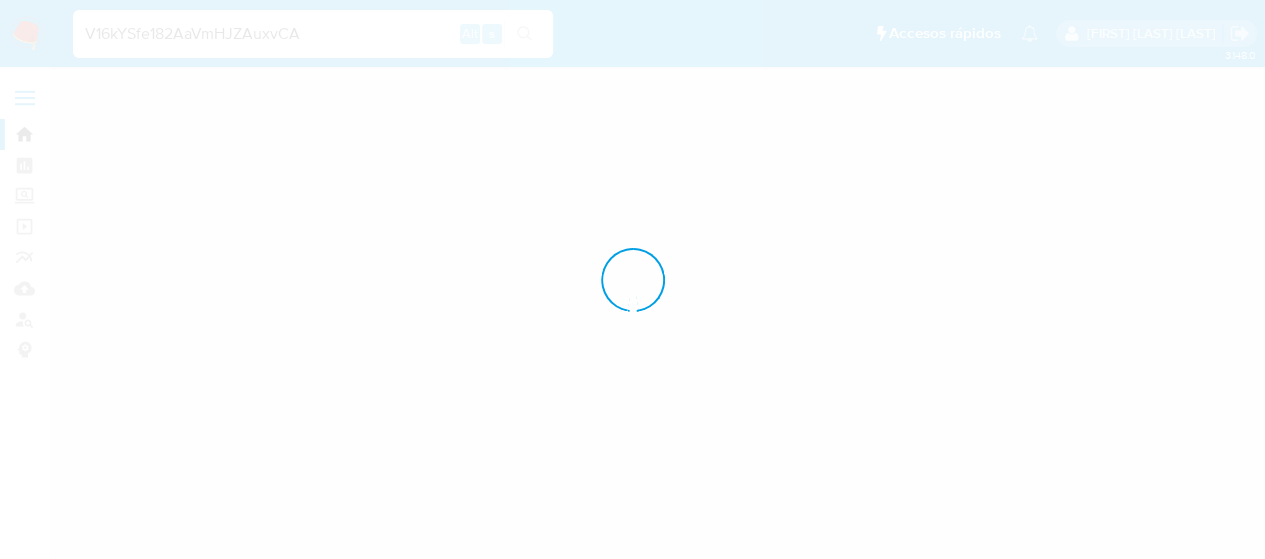 scroll, scrollTop: 0, scrollLeft: 0, axis: both 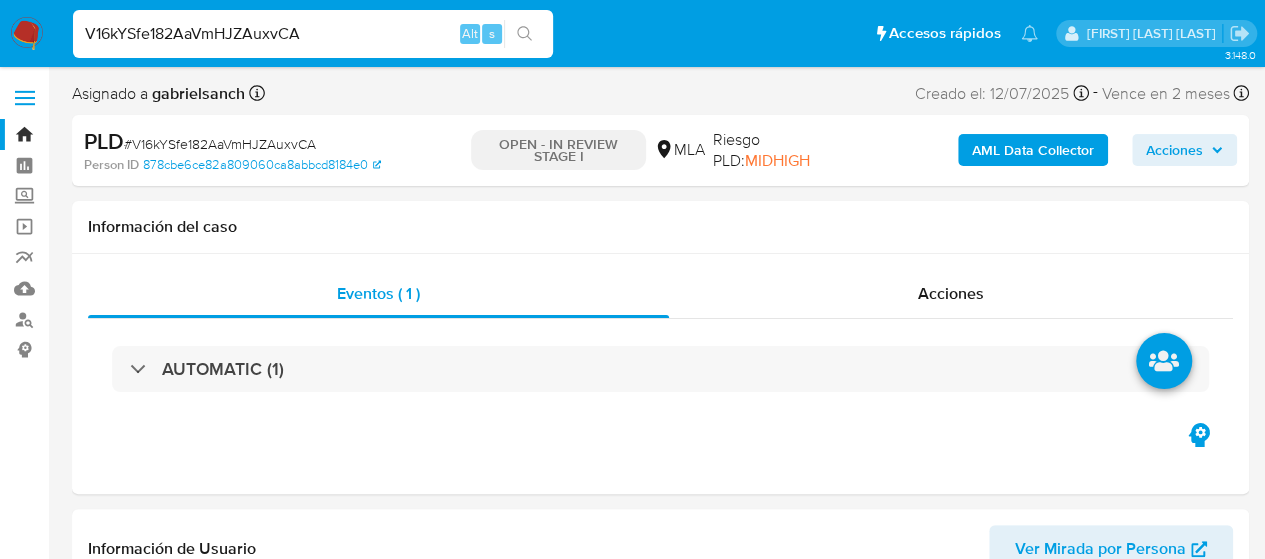 select on "10" 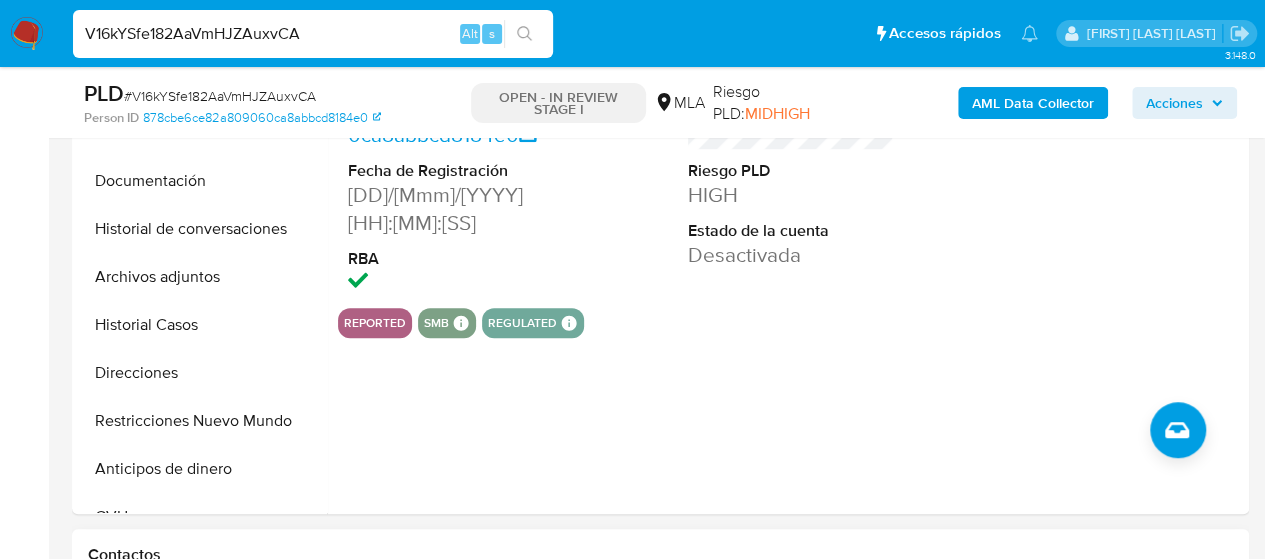 scroll, scrollTop: 300, scrollLeft: 0, axis: vertical 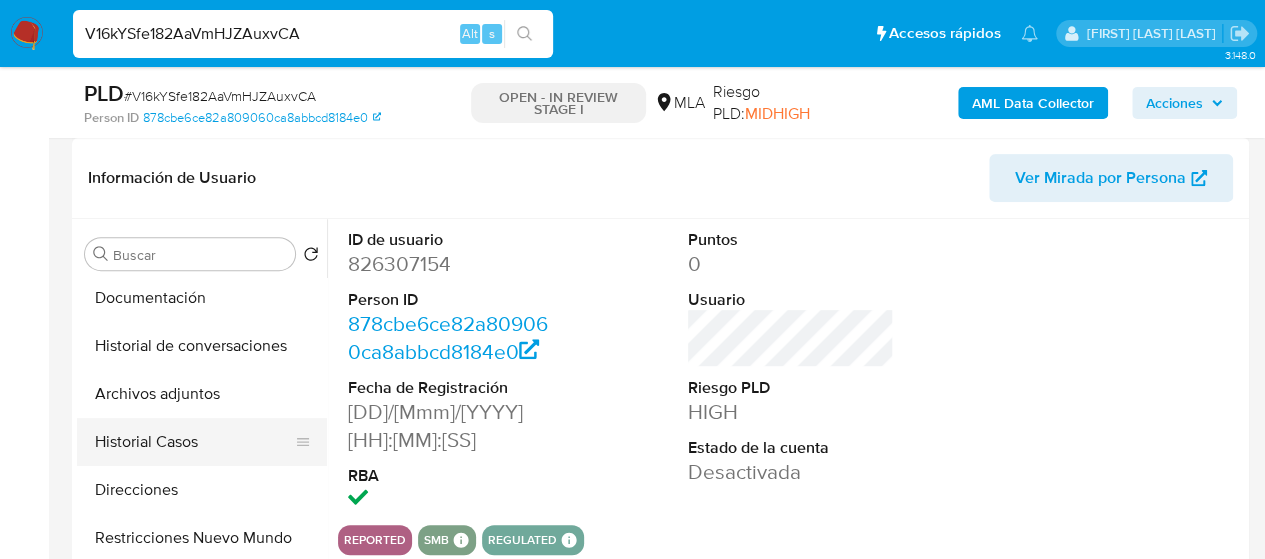 click on "Historial Casos" at bounding box center (194, 442) 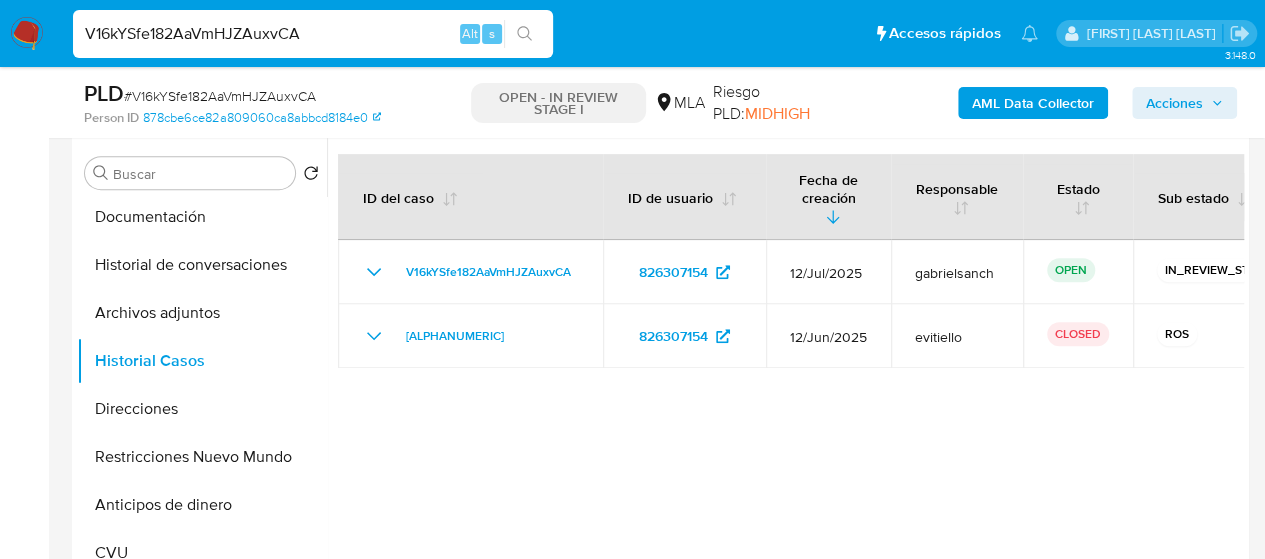scroll, scrollTop: 400, scrollLeft: 0, axis: vertical 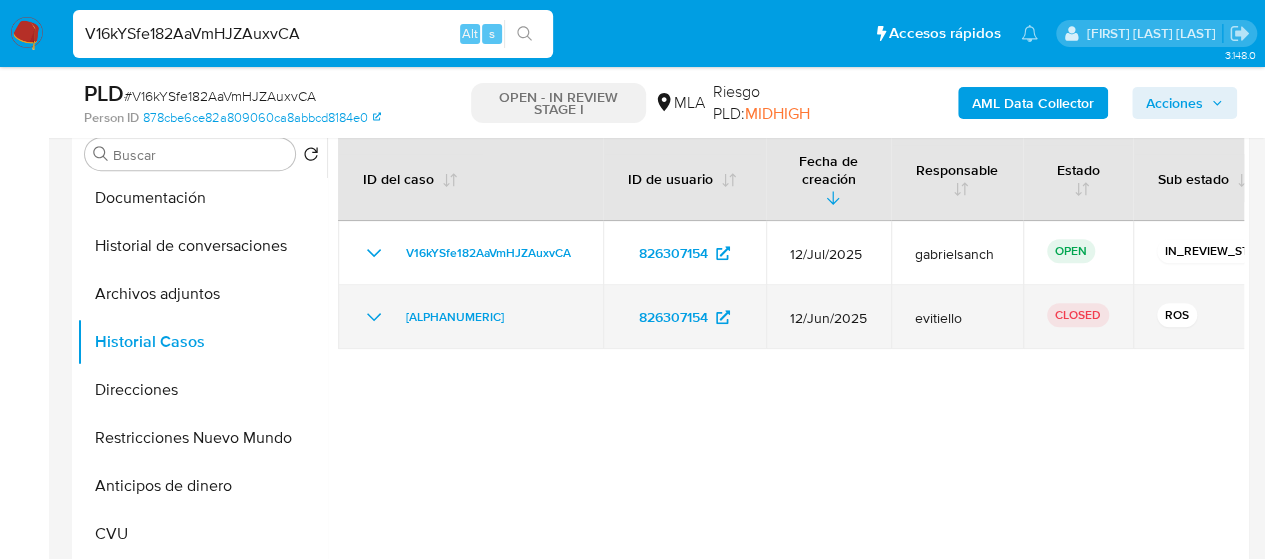 click 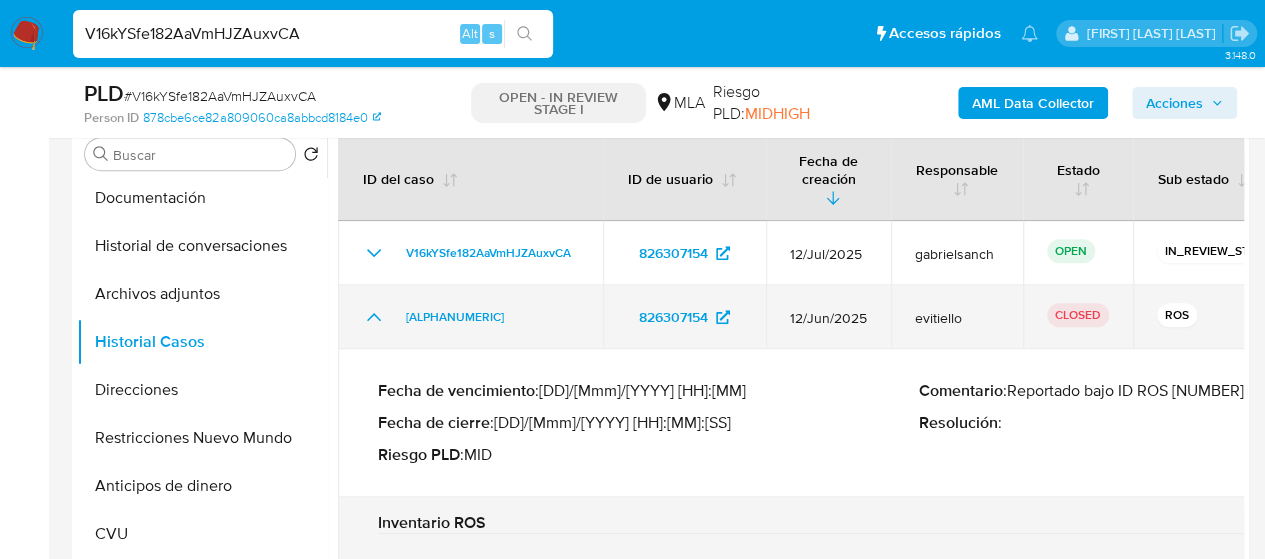 scroll, scrollTop: 100, scrollLeft: 0, axis: vertical 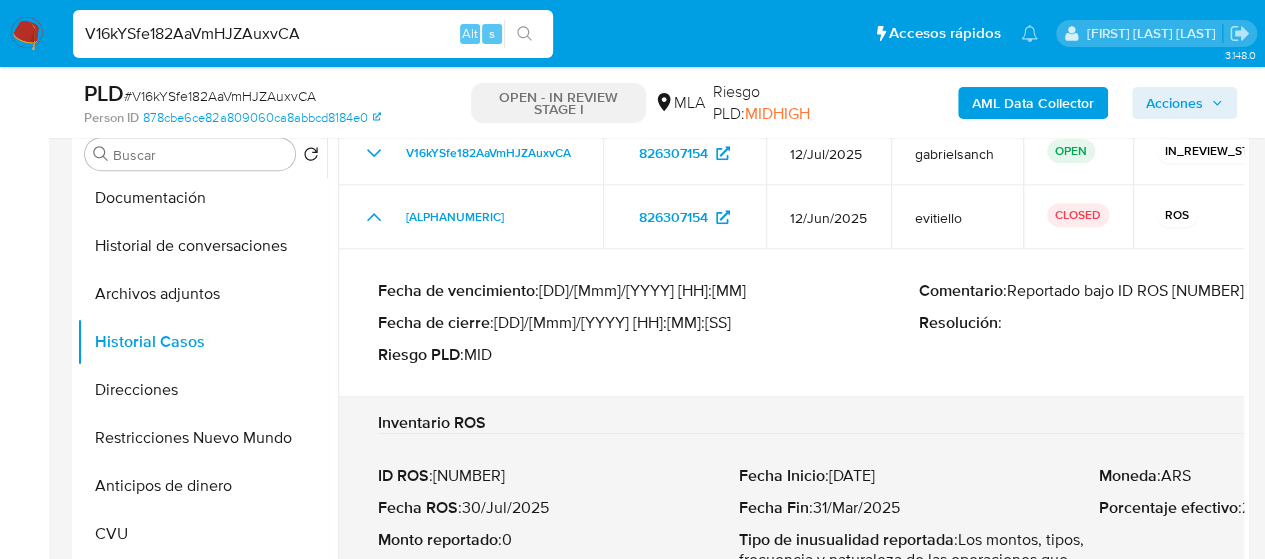 click on "Comentario  :  Reportado bajo ID ROS [NUMBER]" at bounding box center [1189, 291] 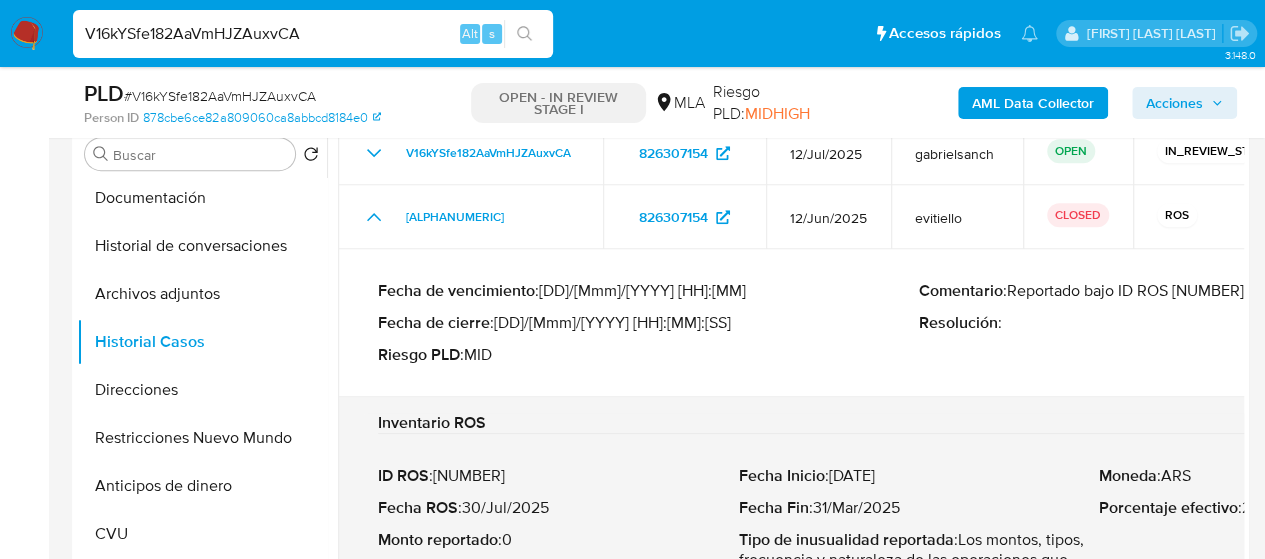 click on "V16kYSfe182AaVmHJZAuxvCA" at bounding box center (313, 34) 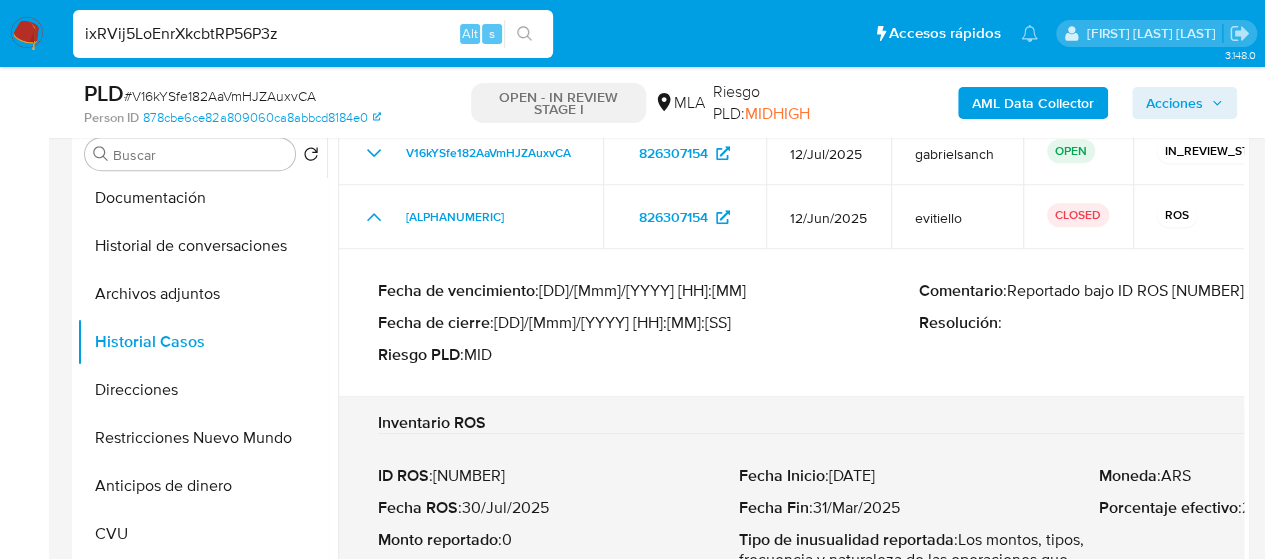 type on "ixRVij5LoEnrXkcbtRP56P3z" 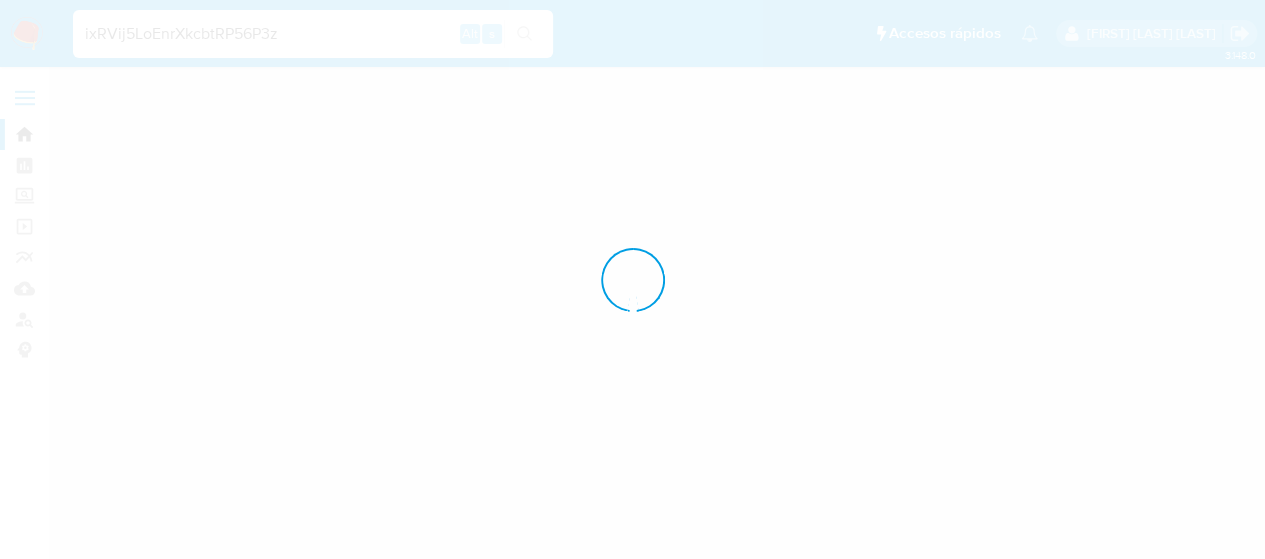 scroll, scrollTop: 0, scrollLeft: 0, axis: both 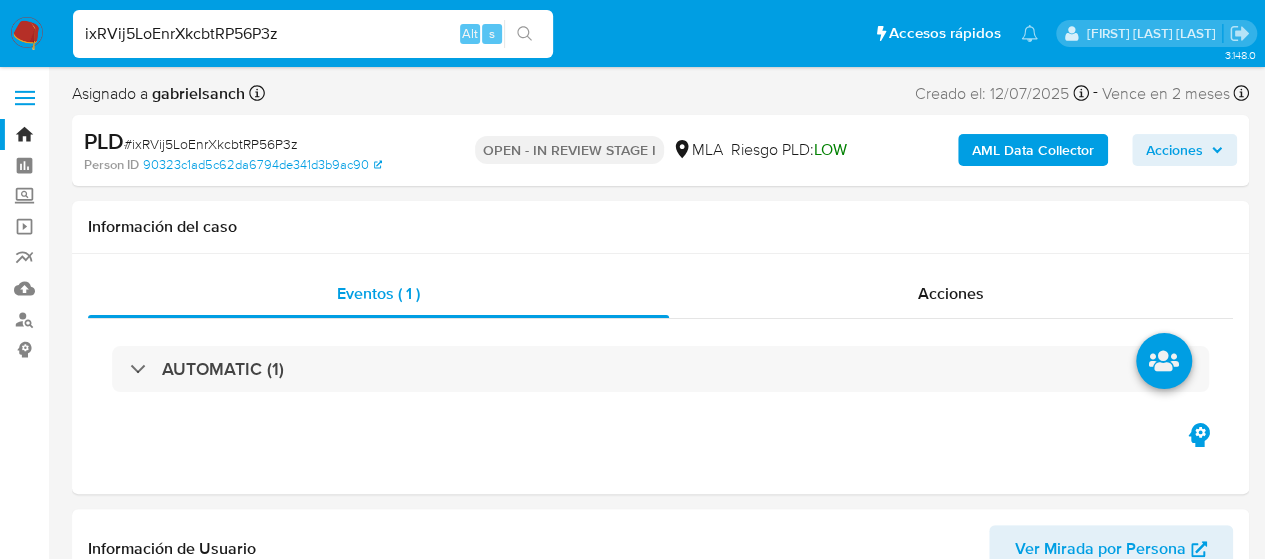 select on "10" 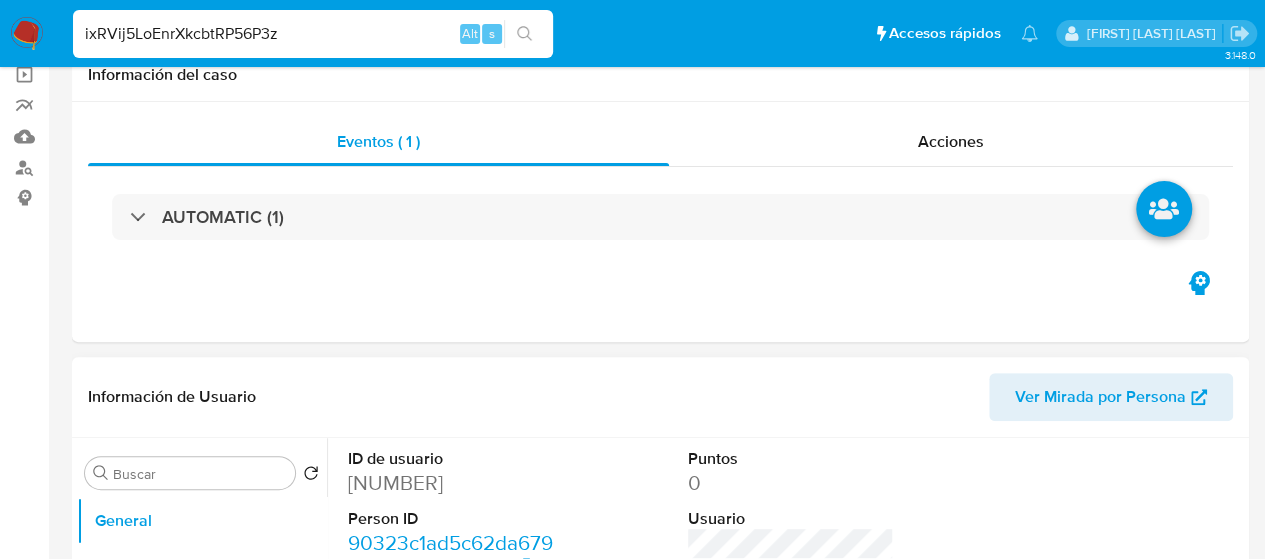 scroll, scrollTop: 500, scrollLeft: 0, axis: vertical 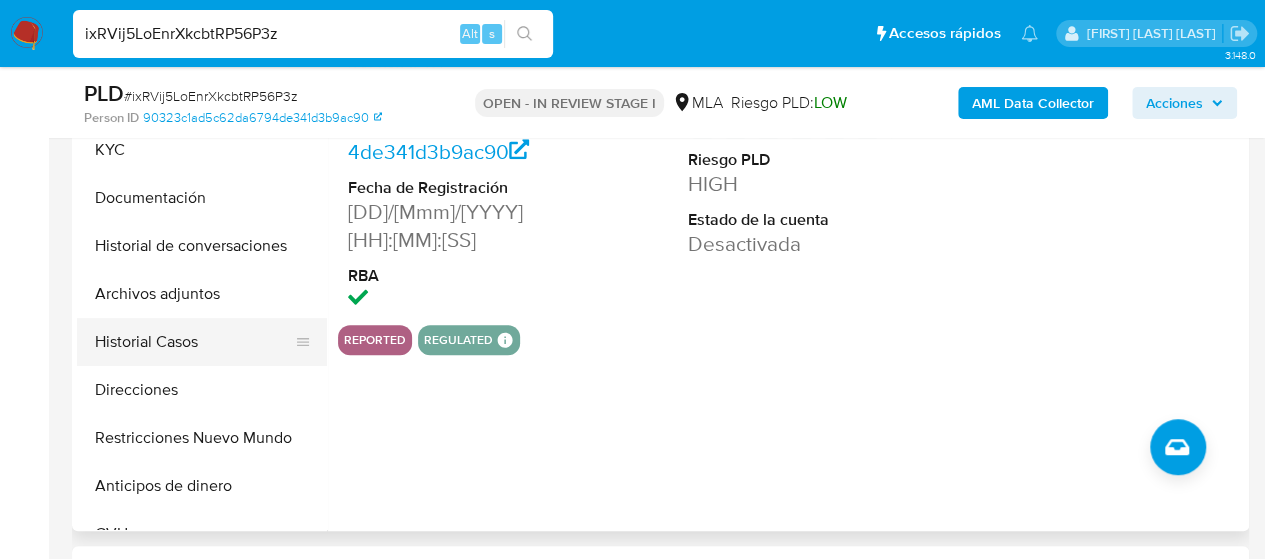 click on "Historial Casos" at bounding box center (194, 342) 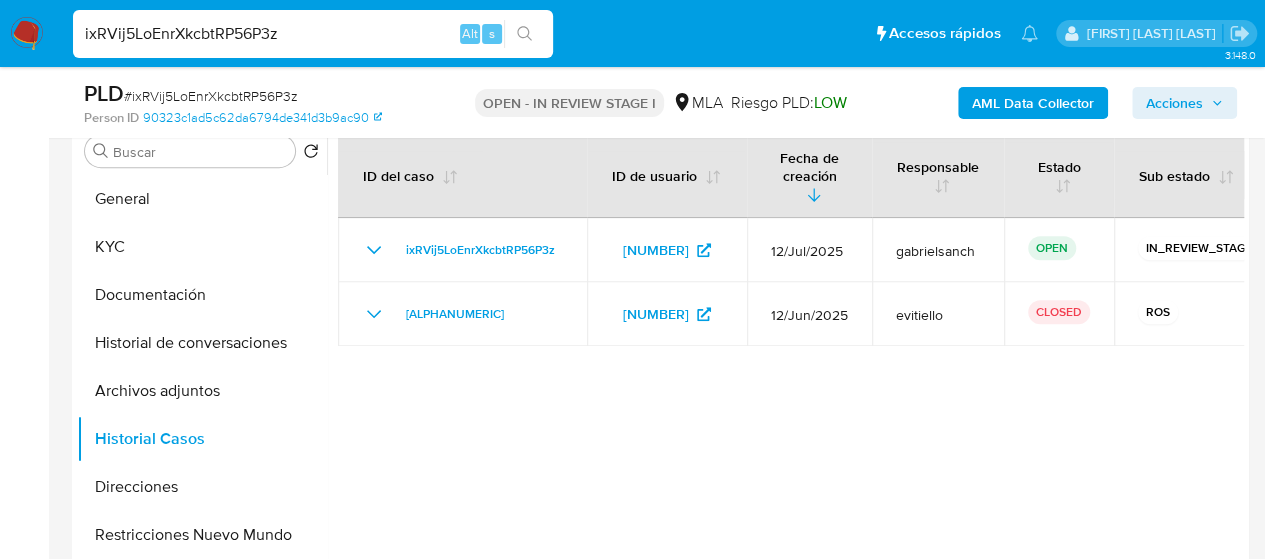 scroll, scrollTop: 400, scrollLeft: 0, axis: vertical 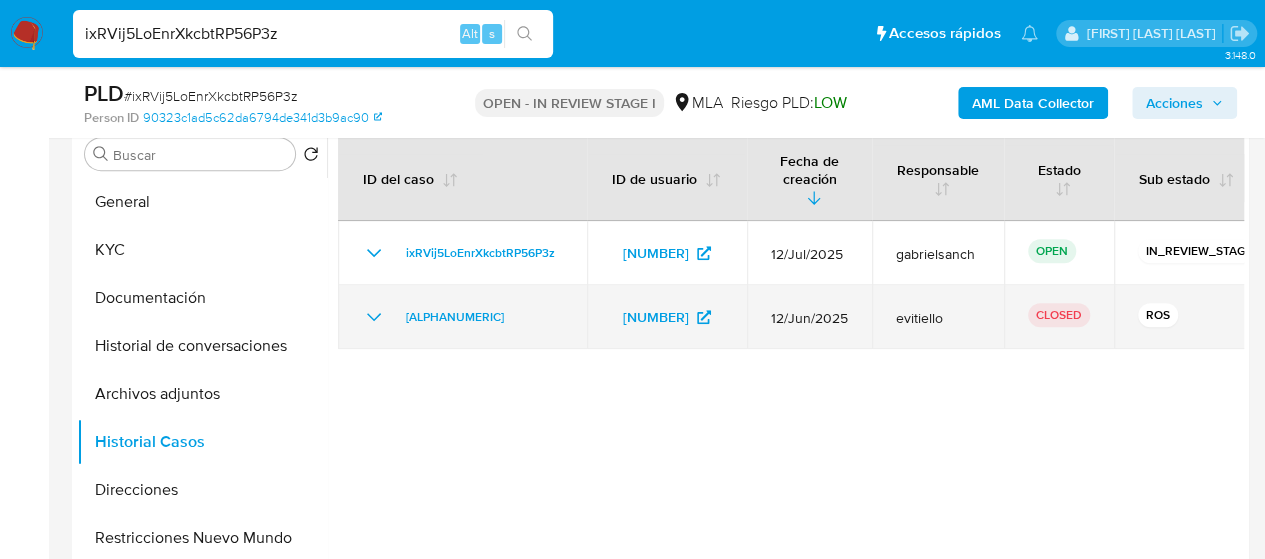 click 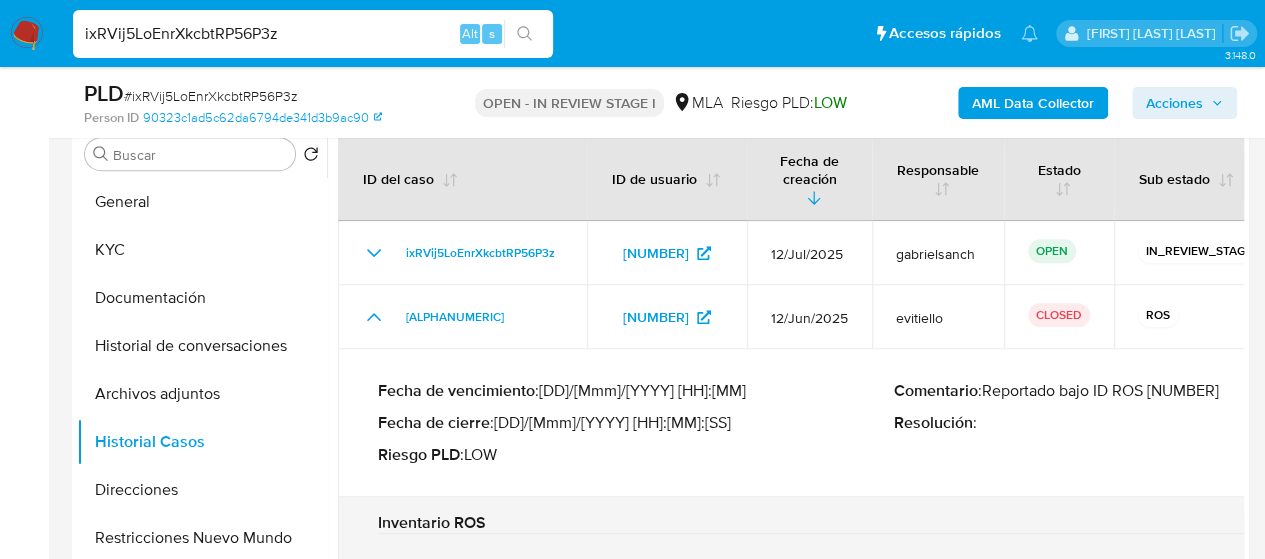click on "Comentario  :  Reportado bajo ID ROS [NUMBER]" at bounding box center (1152, 391) 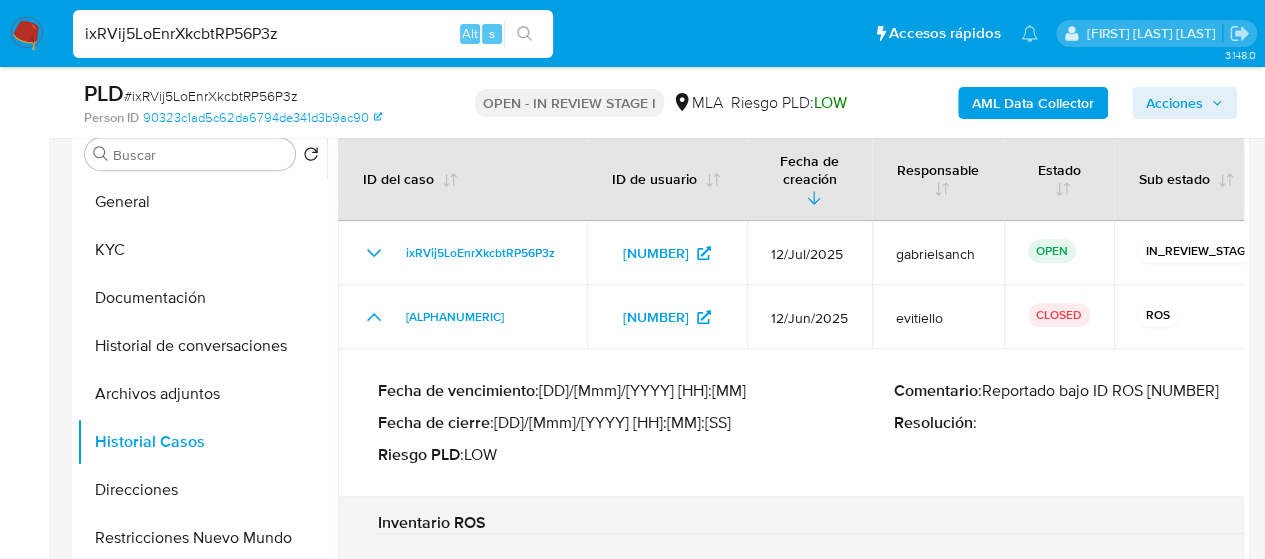 click on "ixRVij5LoEnrXkcbtRP56P3z" at bounding box center [313, 34] 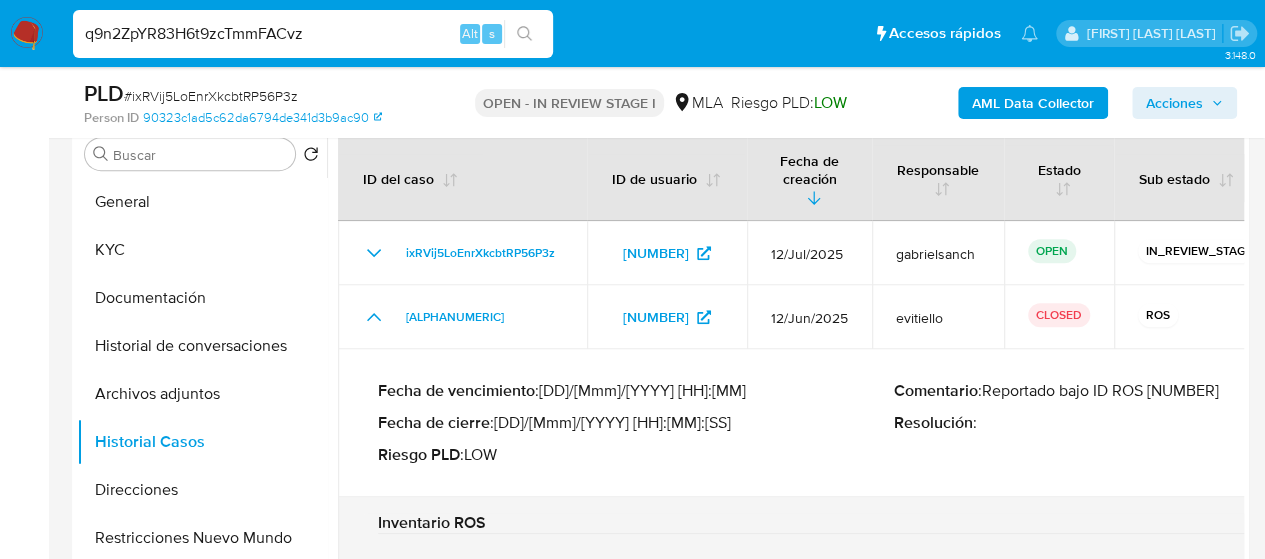 type on "q9n2ZpYR83H6t9zcTmmFACvz" 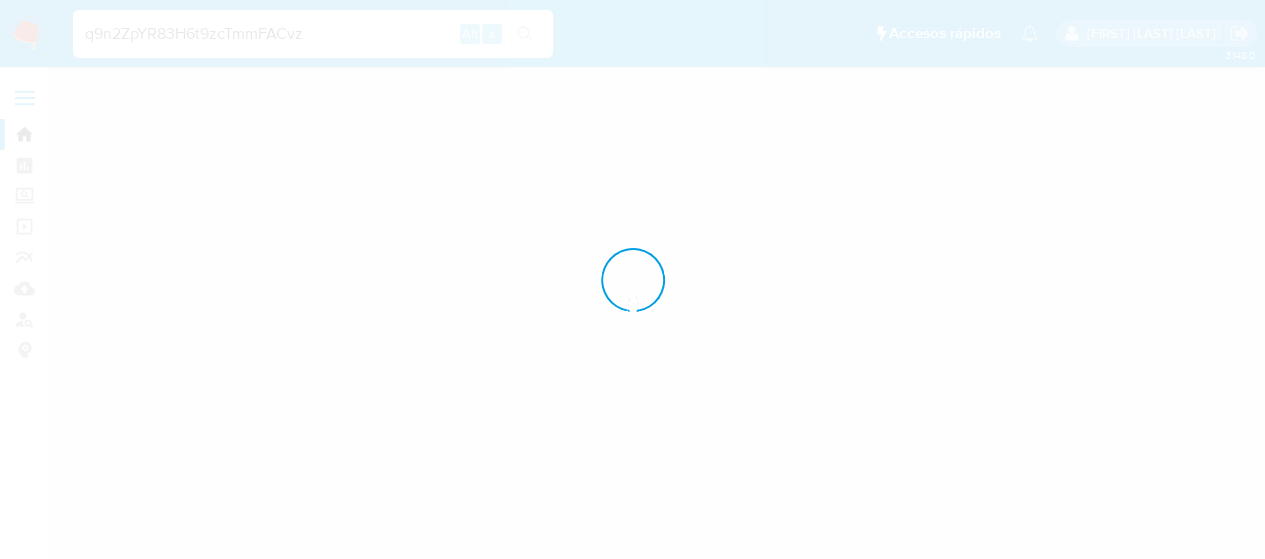 scroll, scrollTop: 0, scrollLeft: 0, axis: both 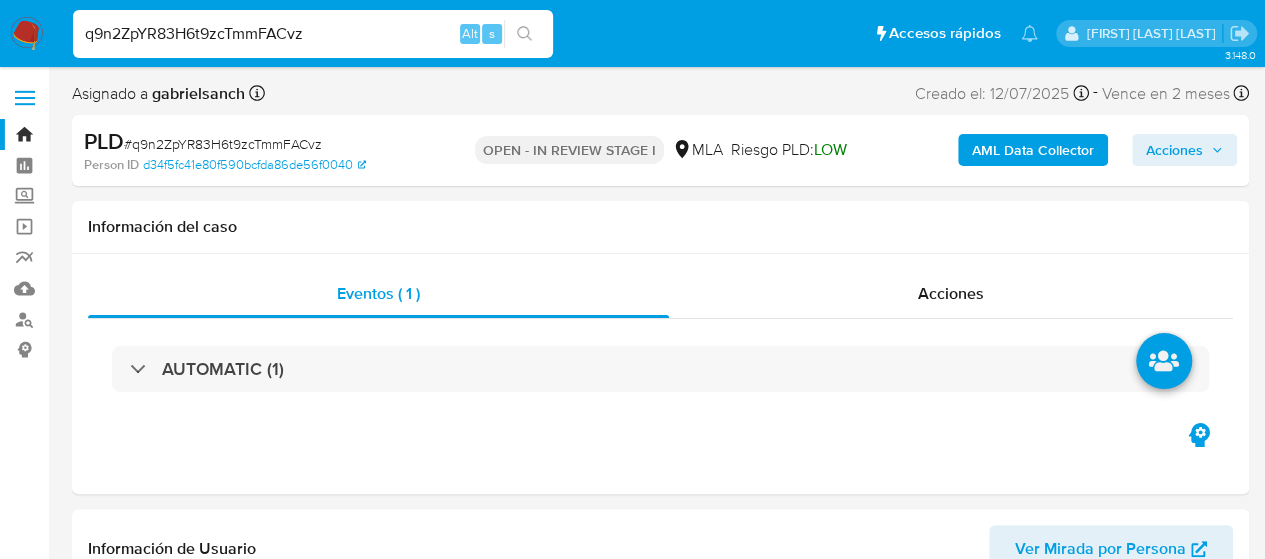 select on "10" 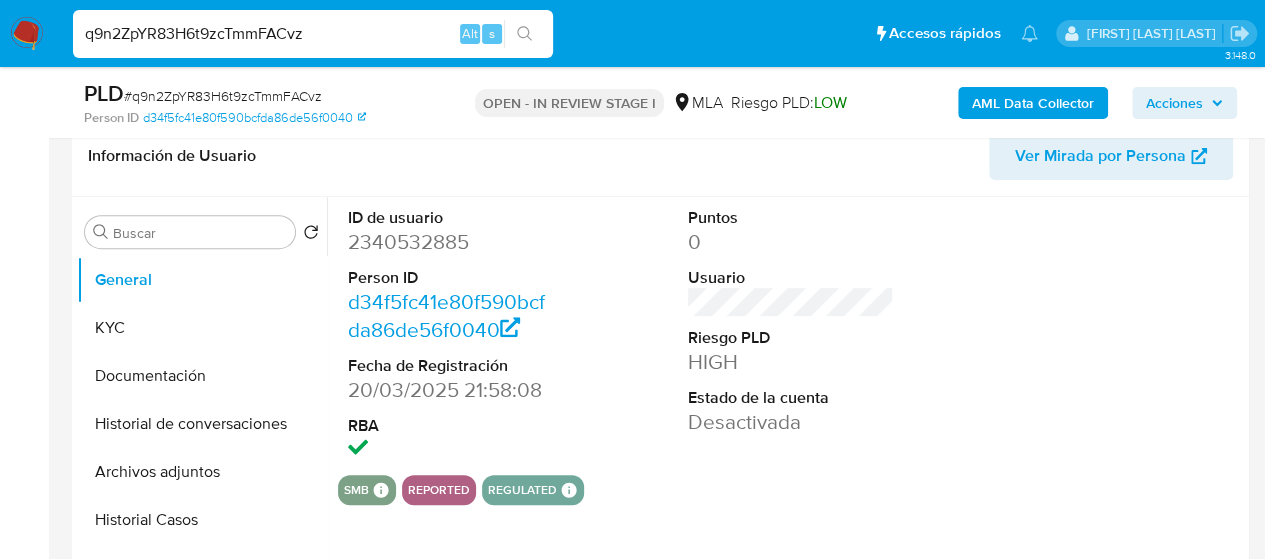 scroll, scrollTop: 600, scrollLeft: 0, axis: vertical 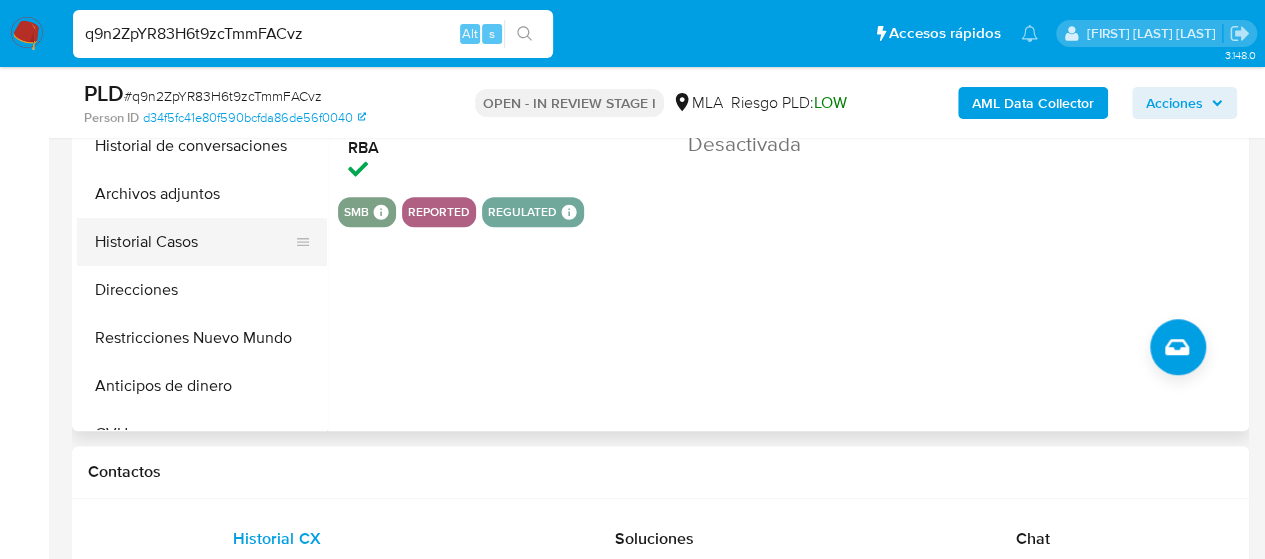 click on "Historial Casos" at bounding box center (194, 242) 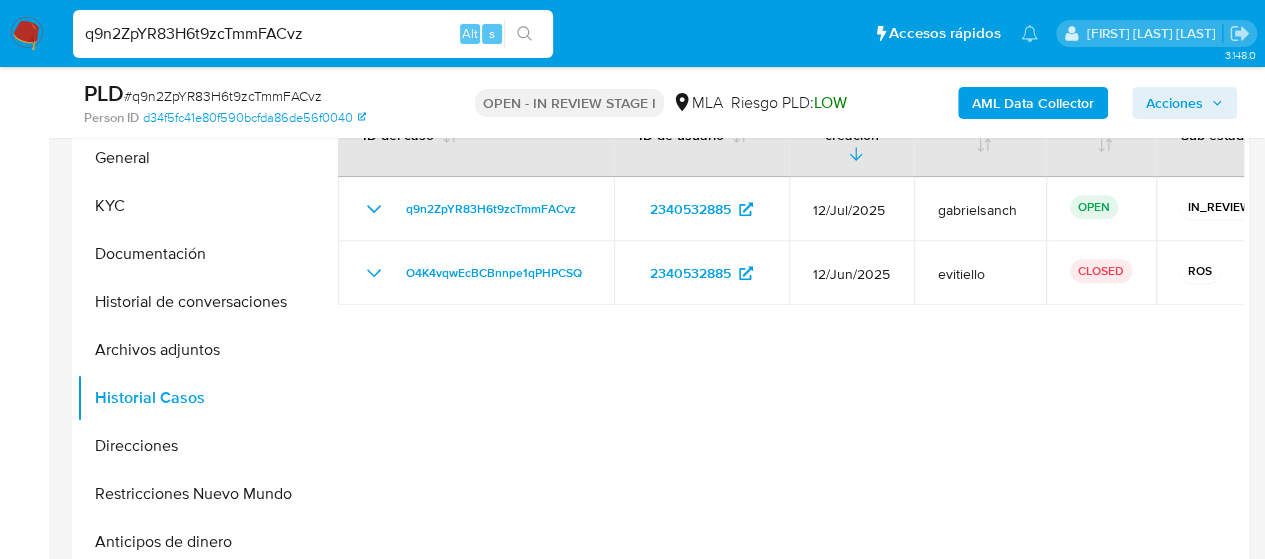 scroll, scrollTop: 400, scrollLeft: 0, axis: vertical 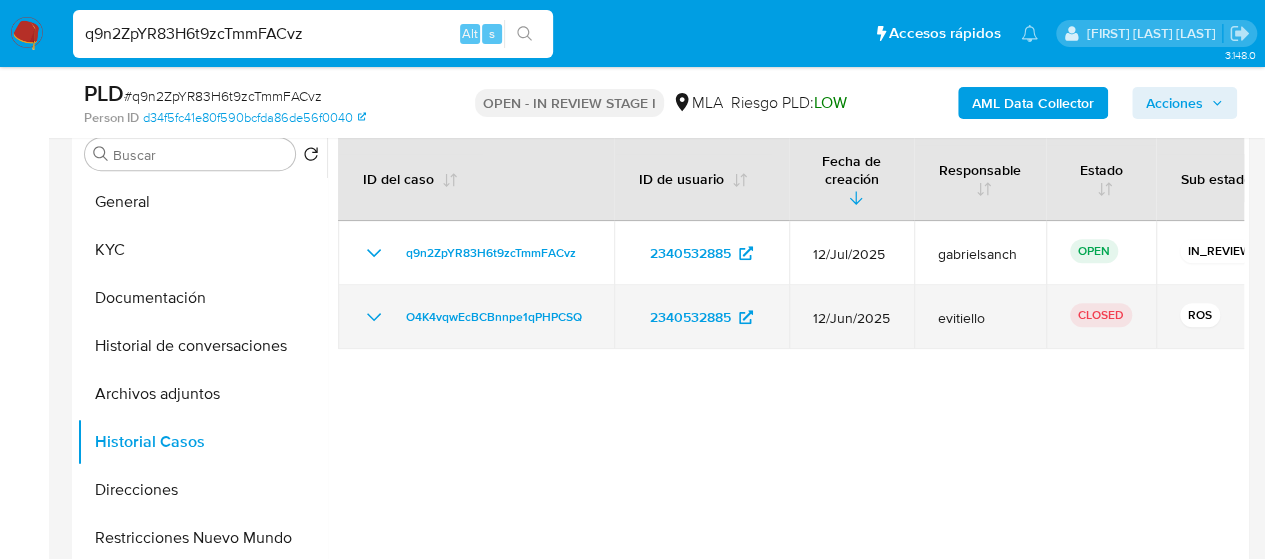 click 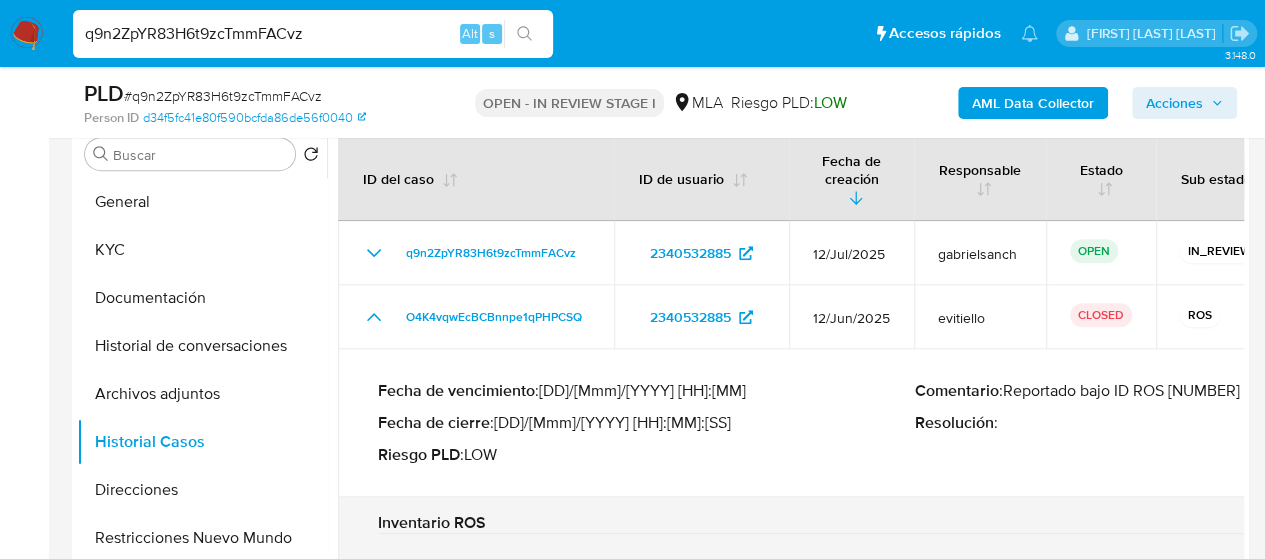click on "Comentario  :  Reportado bajo ID ROS [NUMBER]" at bounding box center (1183, 391) 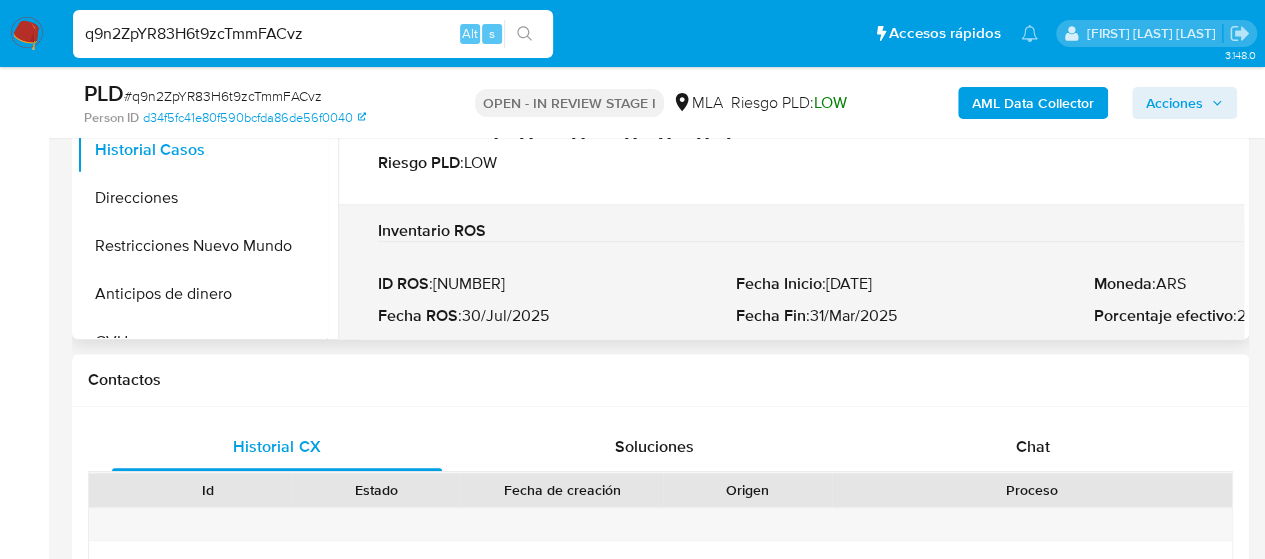 scroll, scrollTop: 700, scrollLeft: 0, axis: vertical 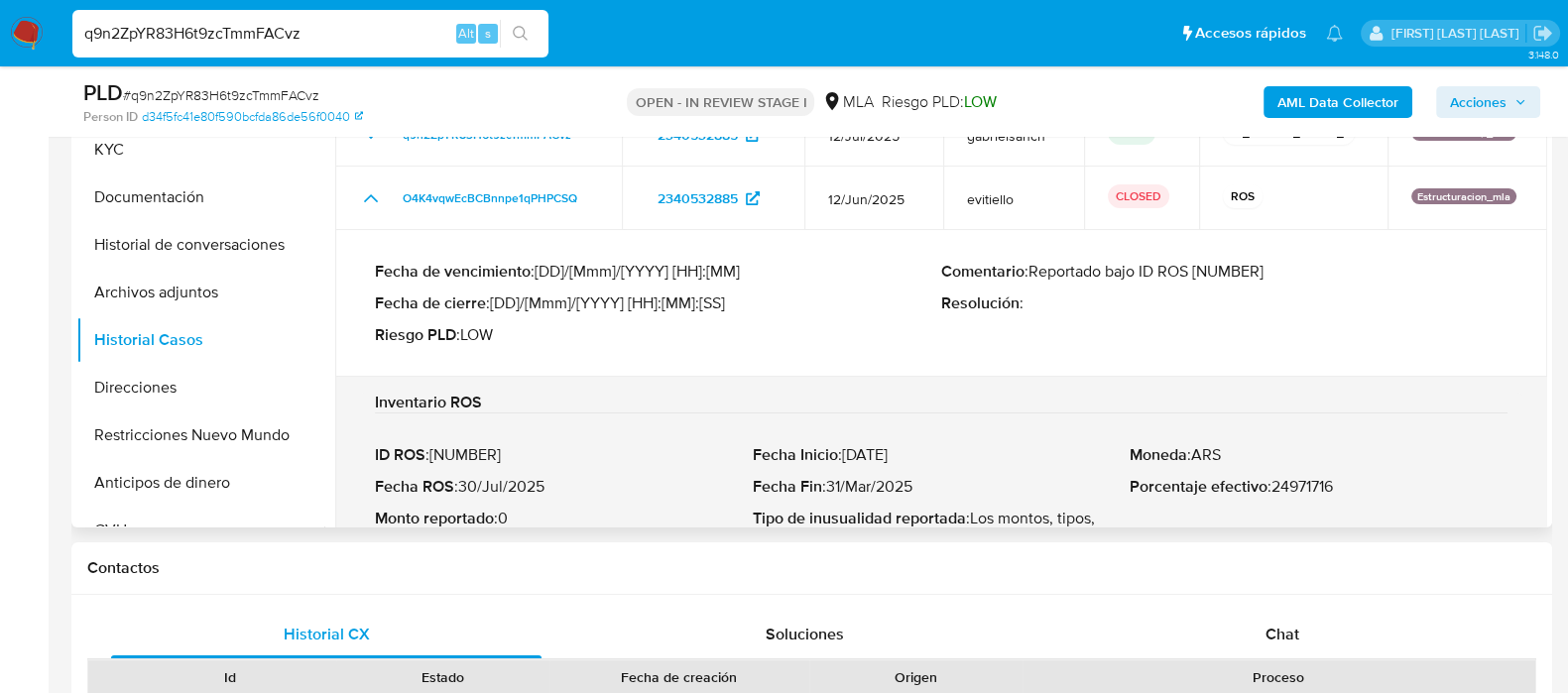 drag, startPoint x: 1268, startPoint y: 0, endPoint x: 1049, endPoint y: 396, distance: 452.5229 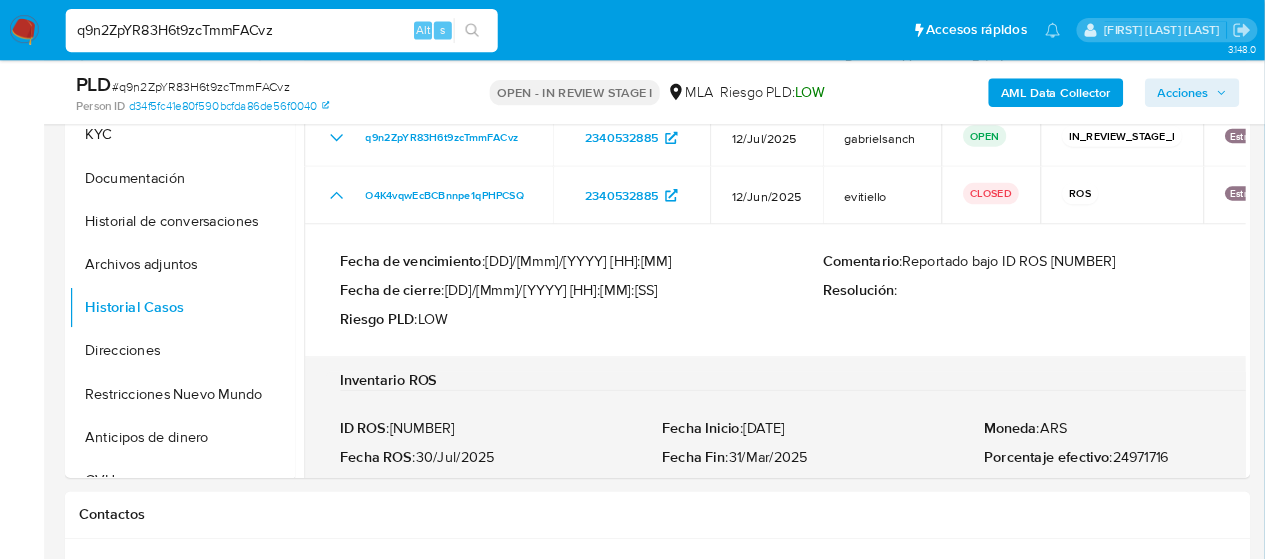 scroll, scrollTop: 500, scrollLeft: 0, axis: vertical 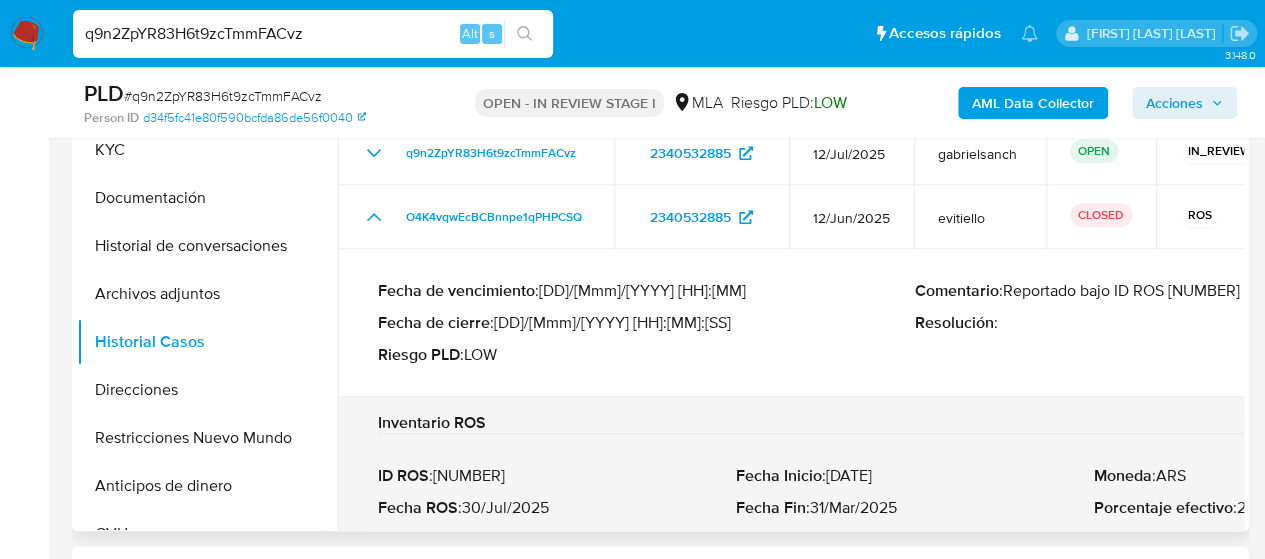 drag, startPoint x: 1459, startPoint y: 0, endPoint x: 790, endPoint y: 319, distance: 741.1626 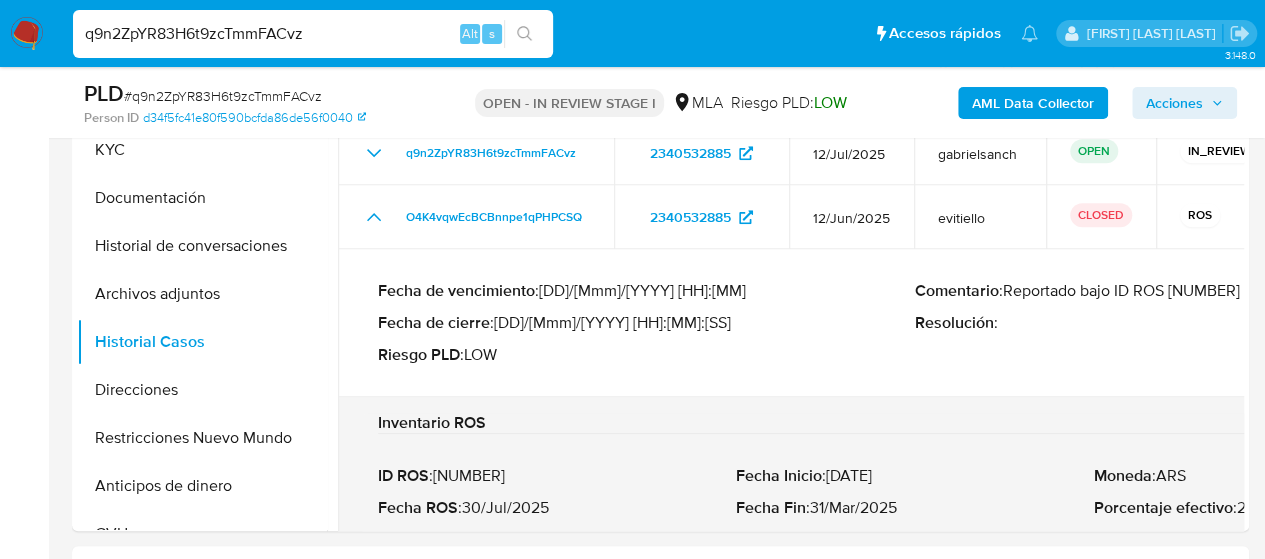 click on "[ALPHANUMERIC] Alt s" at bounding box center (313, 34) 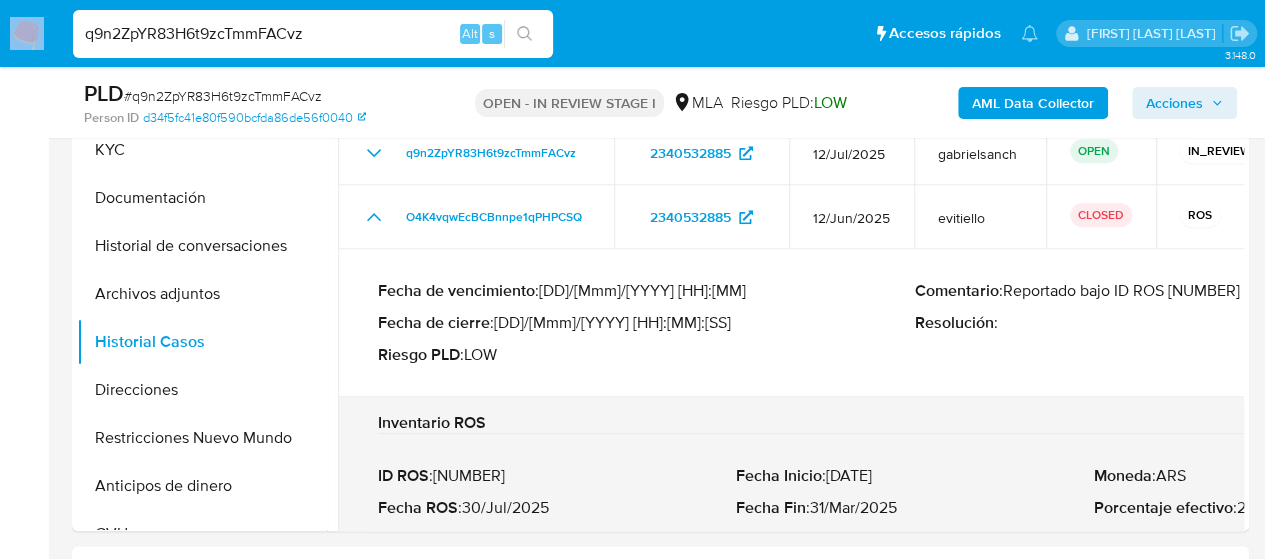 click on "[ALPHANUMERIC] Alt s" at bounding box center (313, 34) 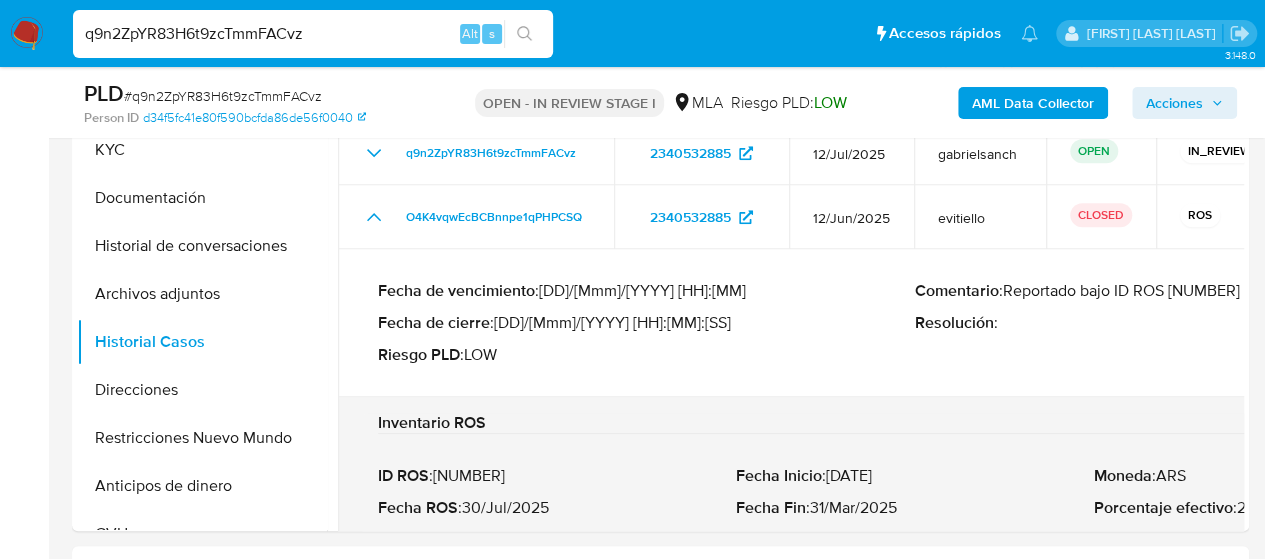 click on "q9n2ZpYR83H6t9zcTmmFACvz" at bounding box center [313, 34] 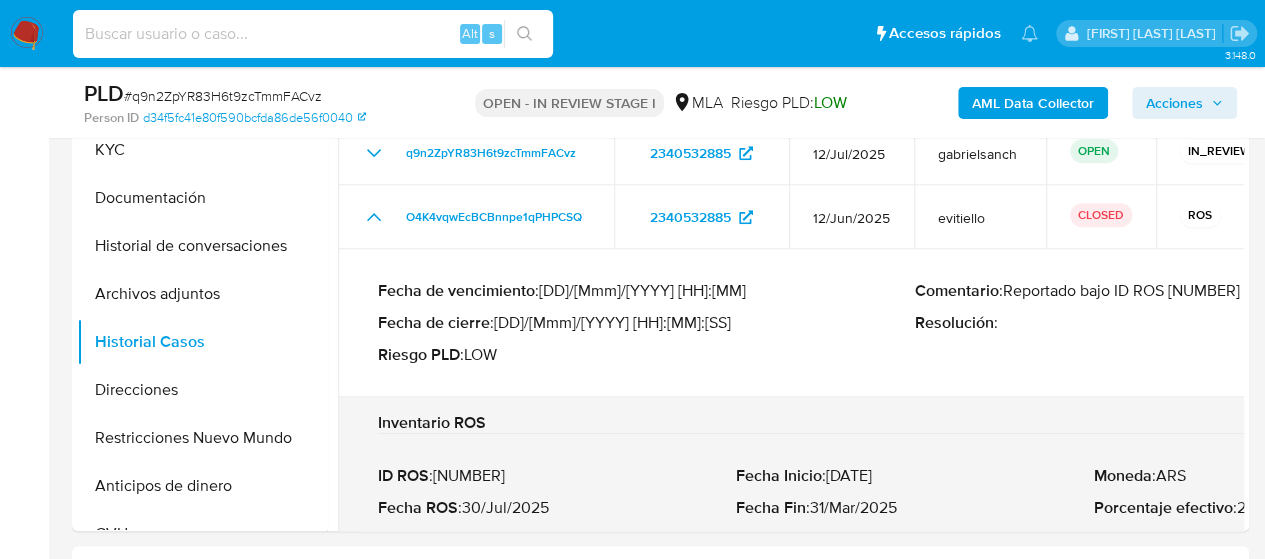 click at bounding box center (313, 34) 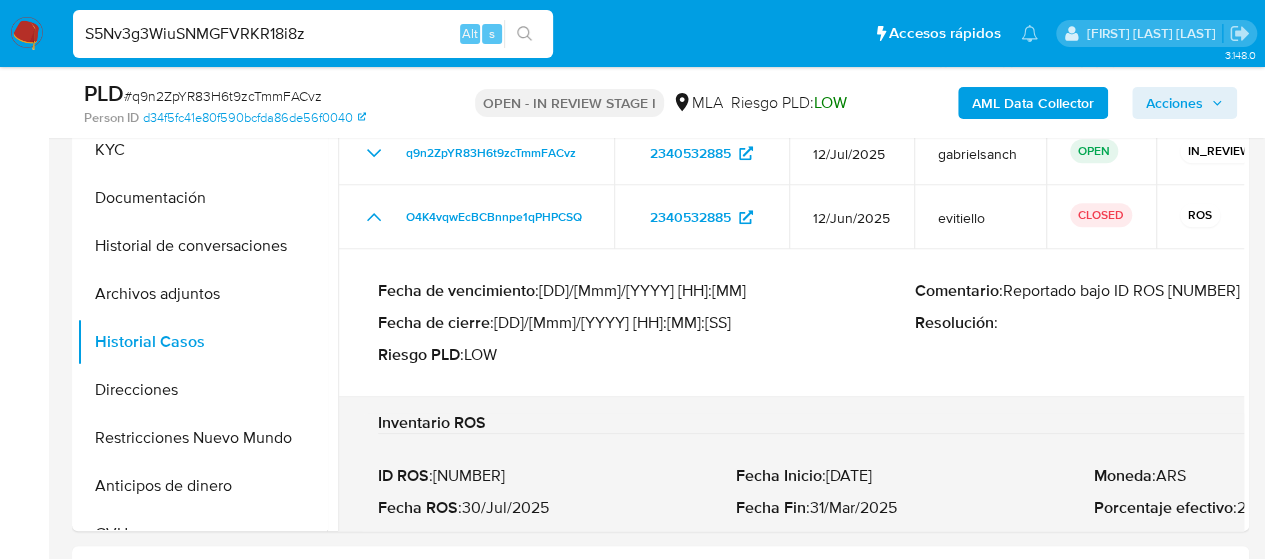 type on "S5Nv3g3WiuSNMGFVRKR18i8z" 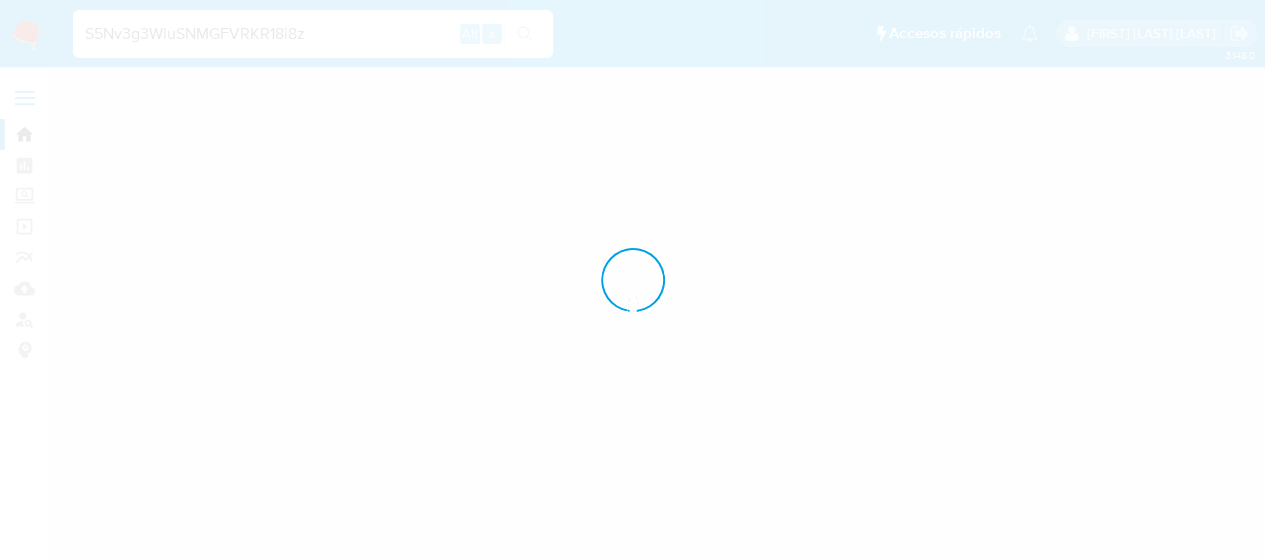 scroll, scrollTop: 0, scrollLeft: 0, axis: both 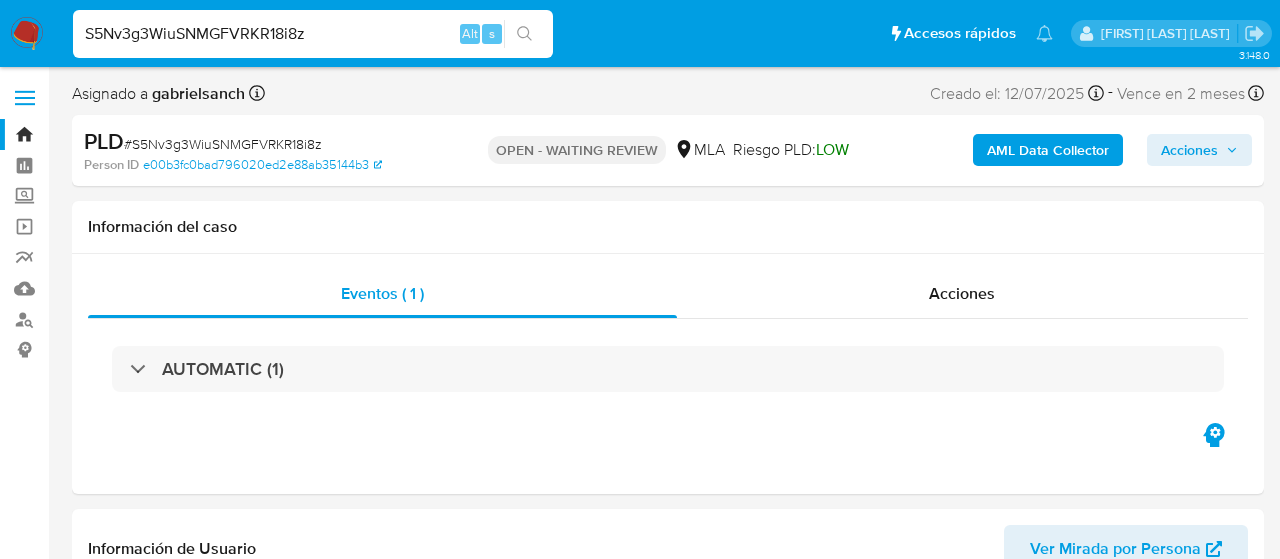 select on "10" 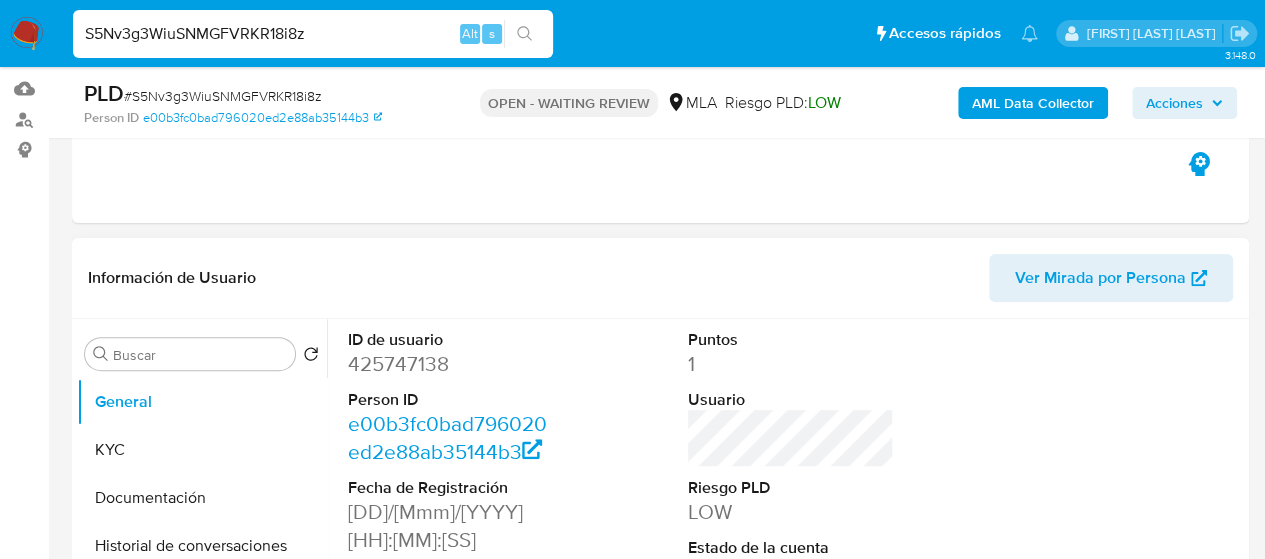 scroll, scrollTop: 400, scrollLeft: 0, axis: vertical 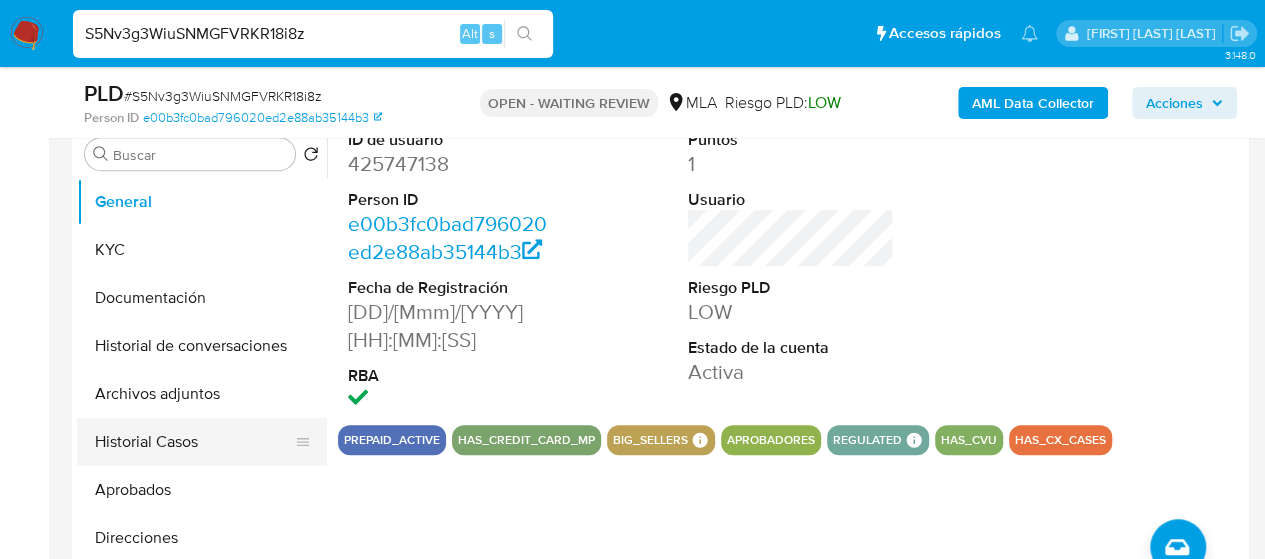 click on "Historial Casos" at bounding box center (194, 442) 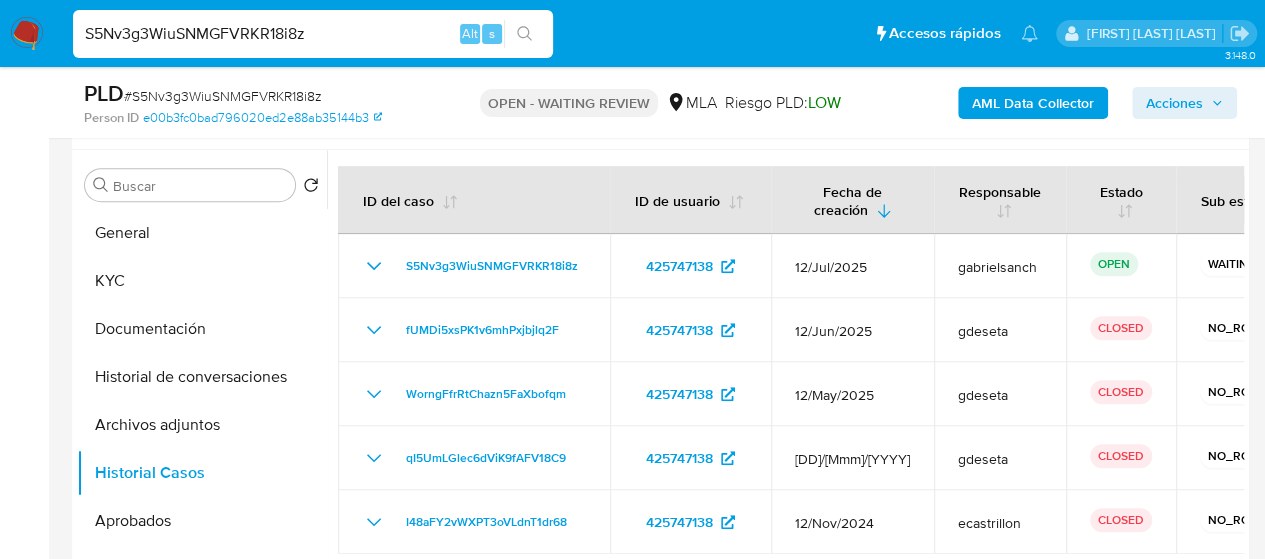 scroll, scrollTop: 400, scrollLeft: 0, axis: vertical 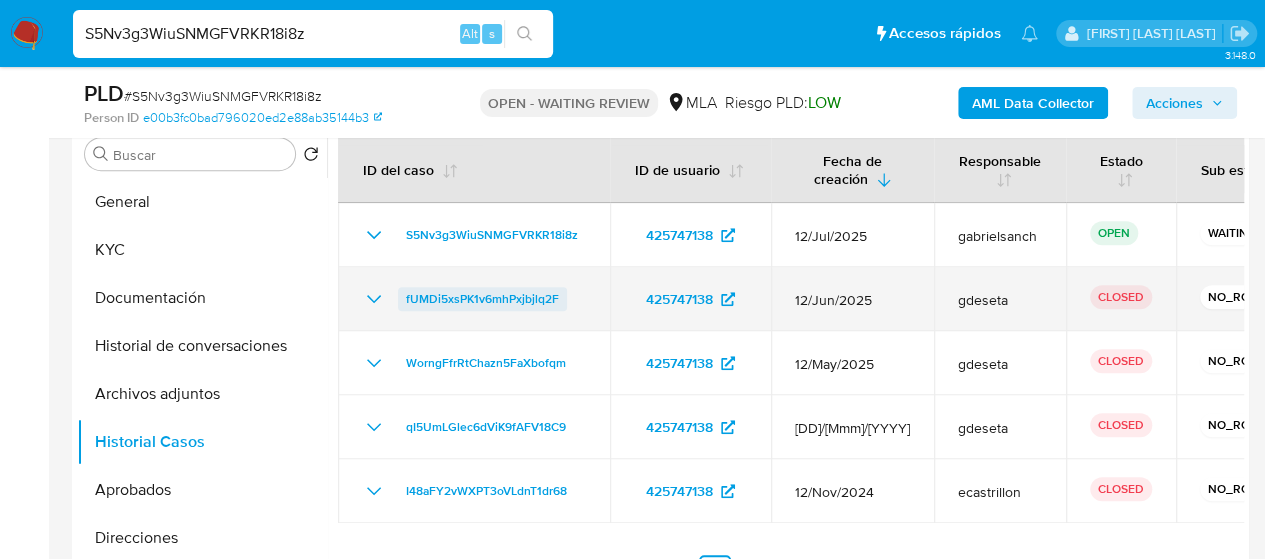 click on "fUMDi5xsPK1v6mhPxjbjlq2F" at bounding box center (482, 299) 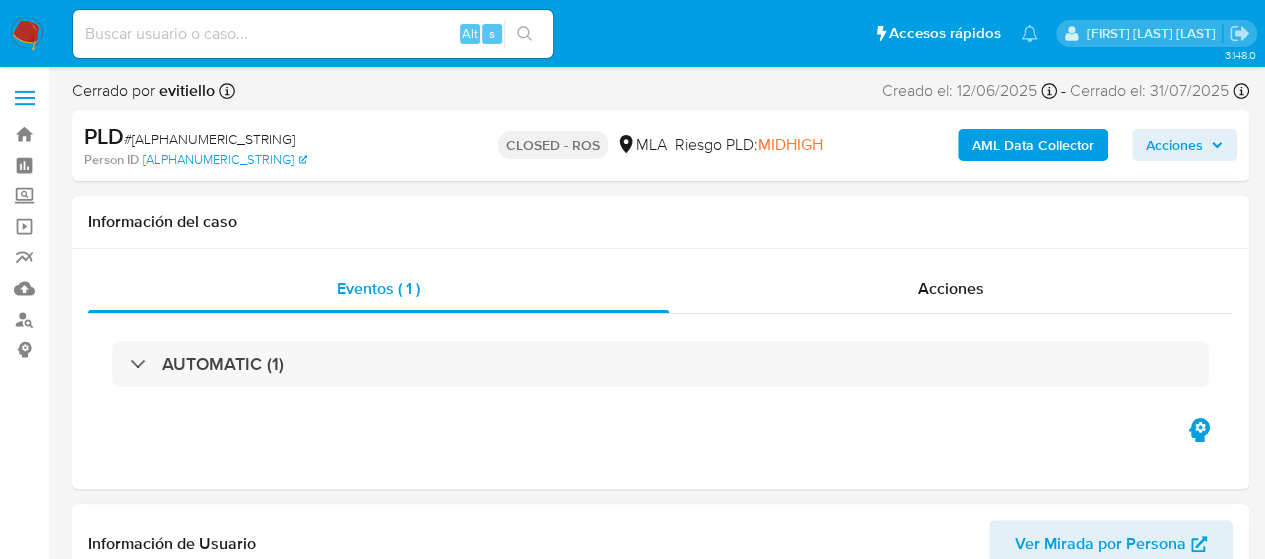 scroll, scrollTop: 800, scrollLeft: 0, axis: vertical 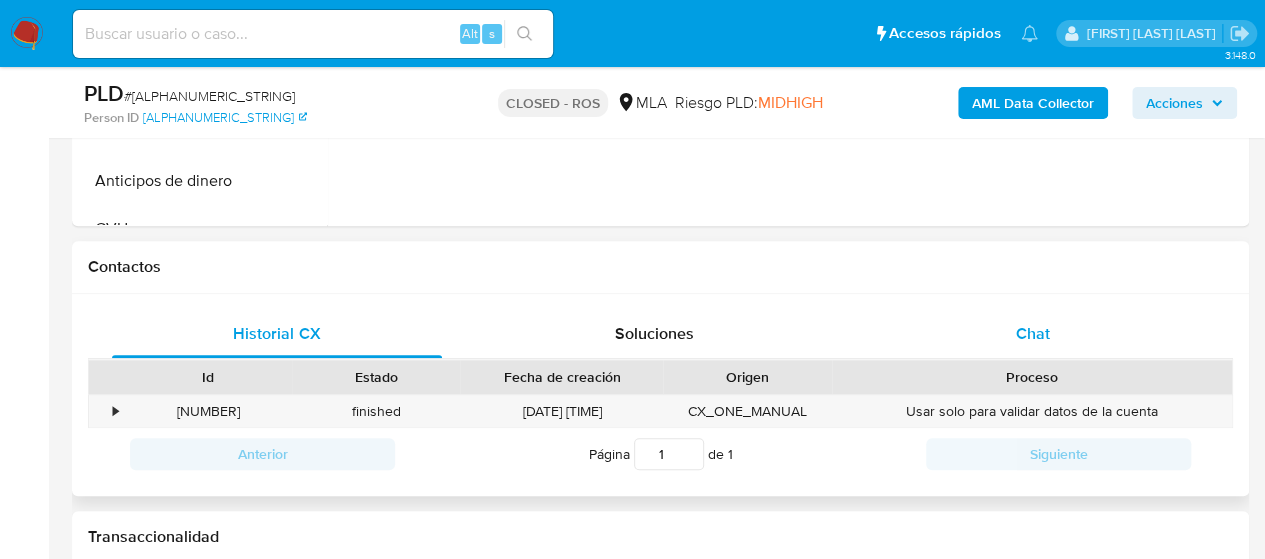 select on "10" 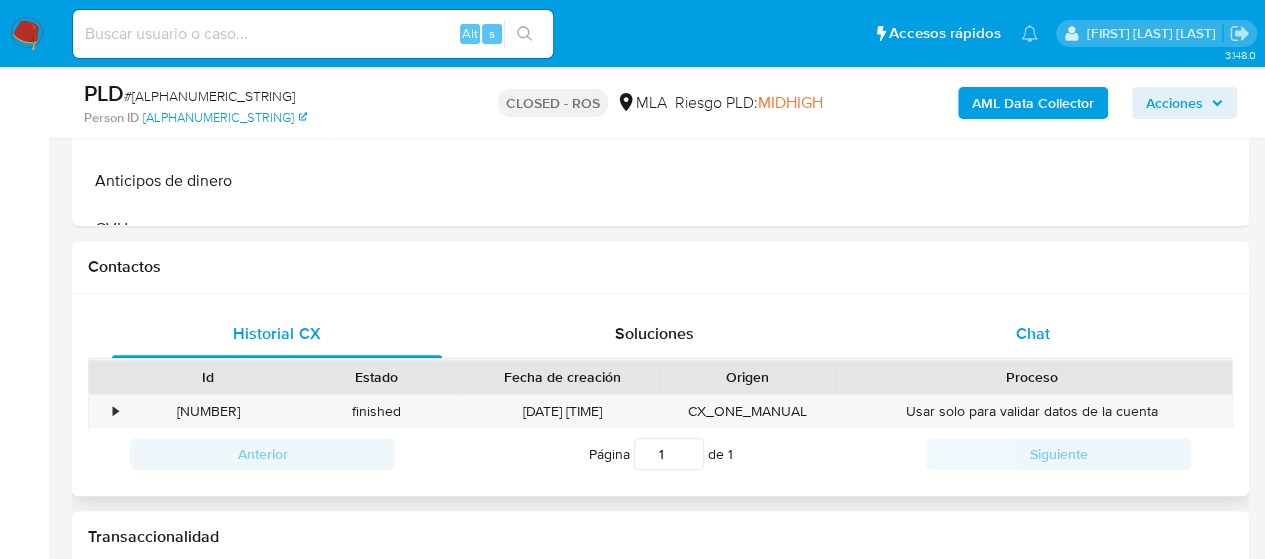 click on "Chat" at bounding box center [1033, 334] 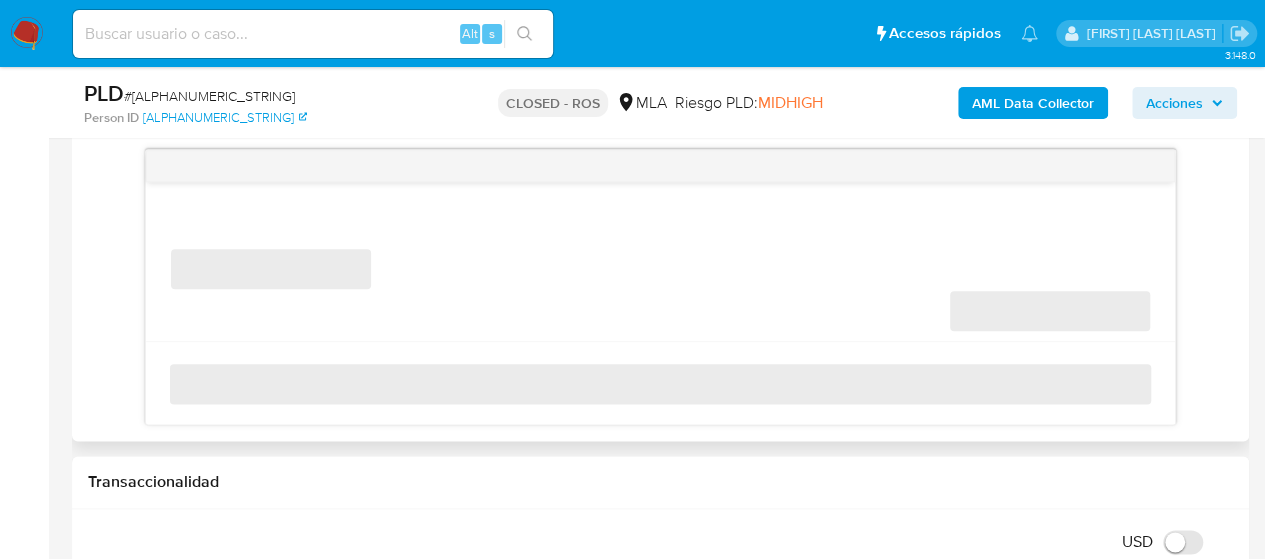 scroll, scrollTop: 1100, scrollLeft: 0, axis: vertical 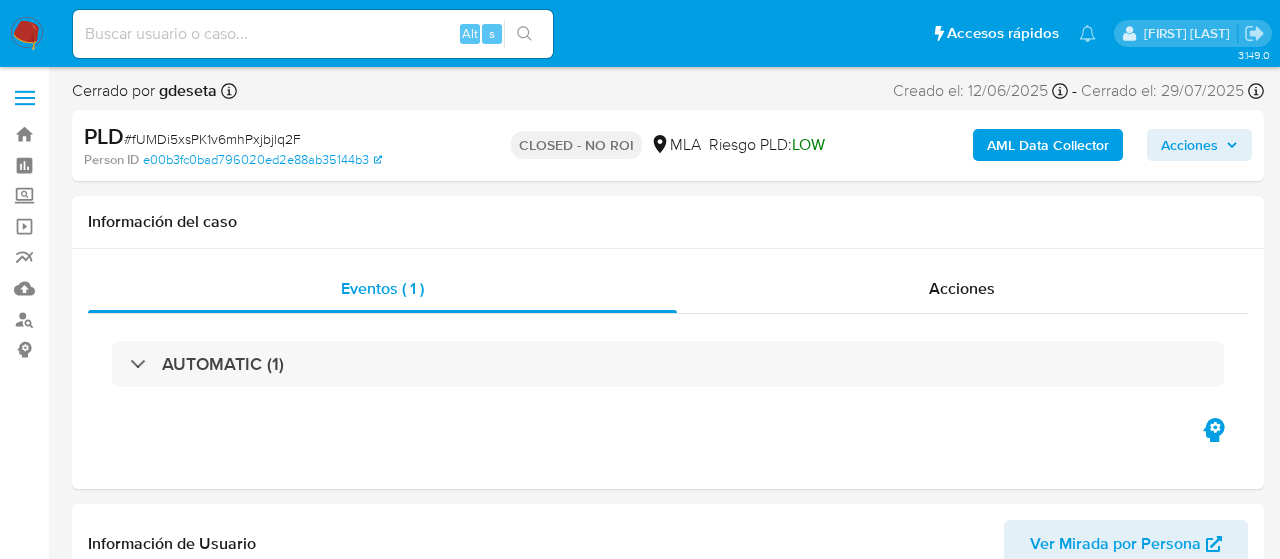 select on "10" 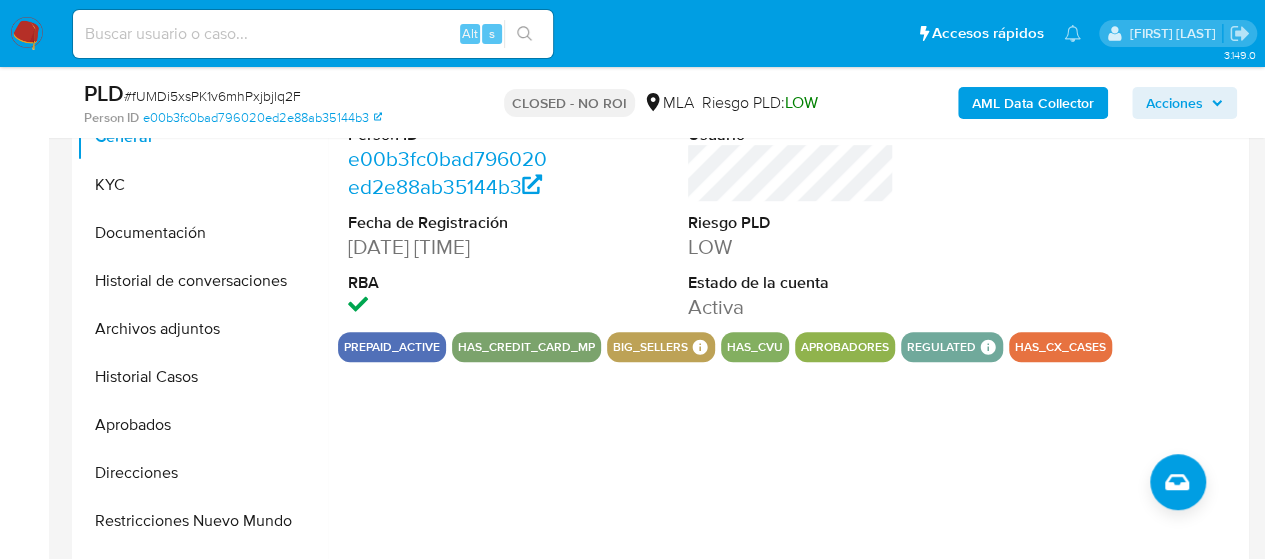 scroll, scrollTop: 500, scrollLeft: 0, axis: vertical 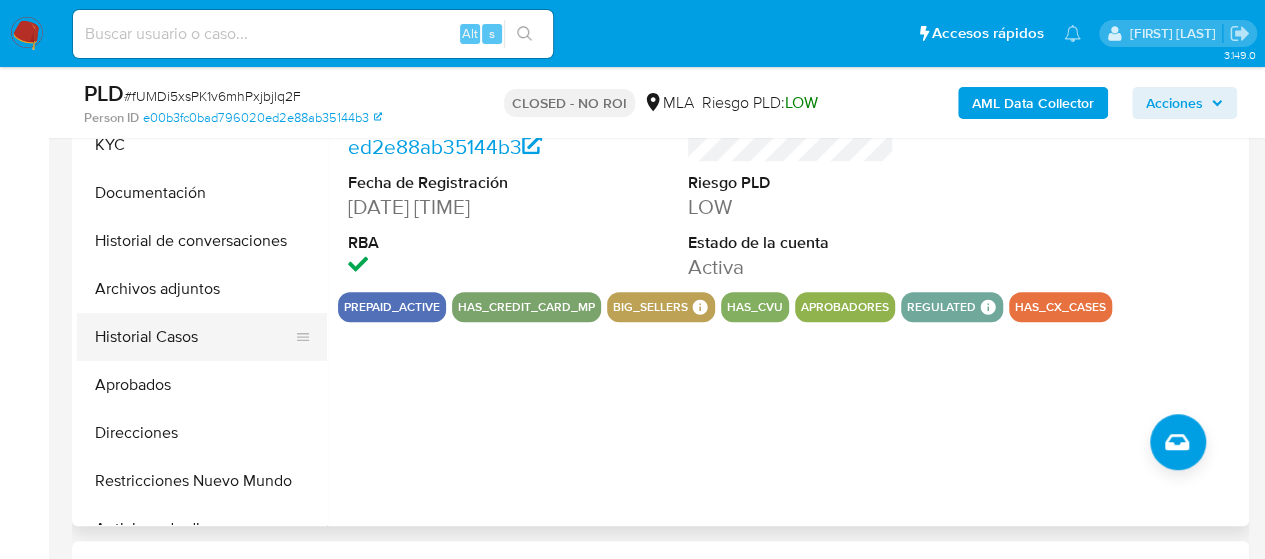 click on "Historial Casos" at bounding box center (194, 337) 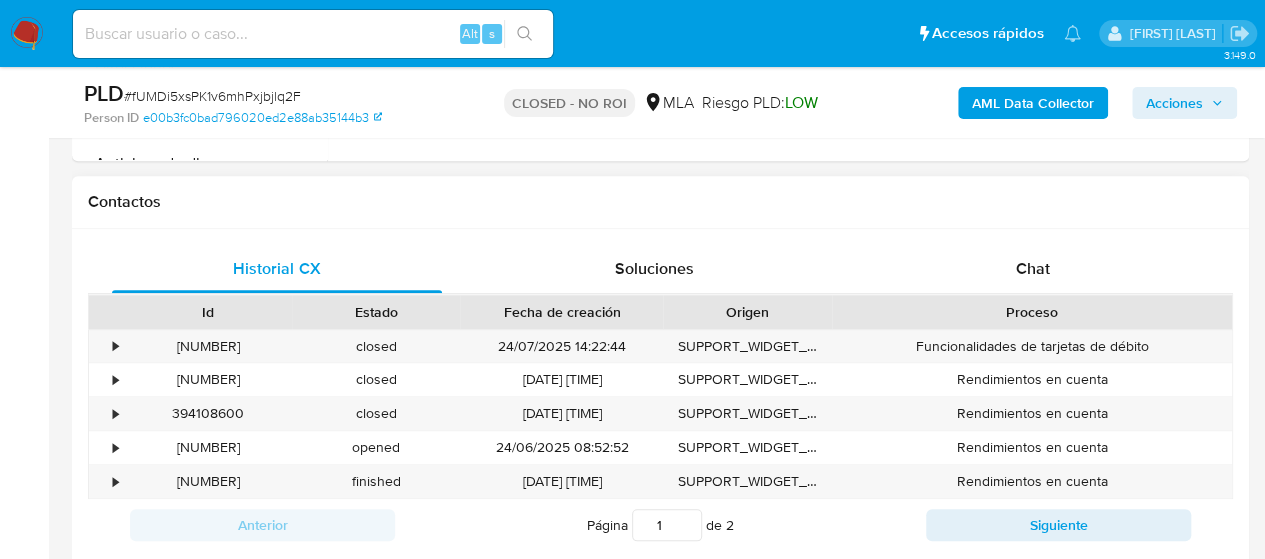 scroll, scrollTop: 900, scrollLeft: 0, axis: vertical 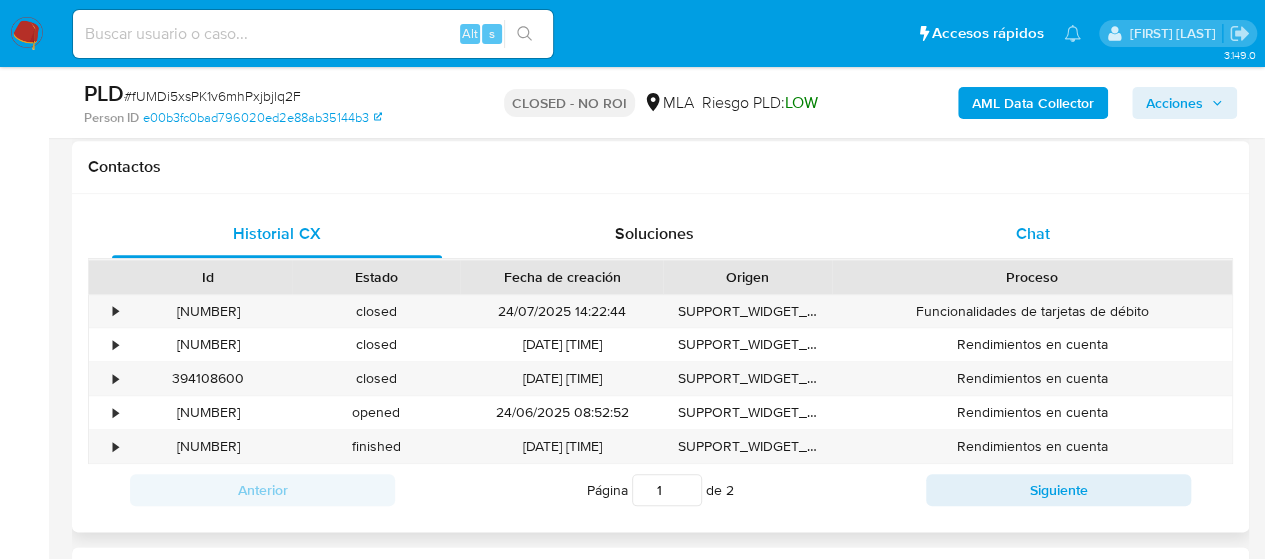 click on "Chat" at bounding box center [1033, 234] 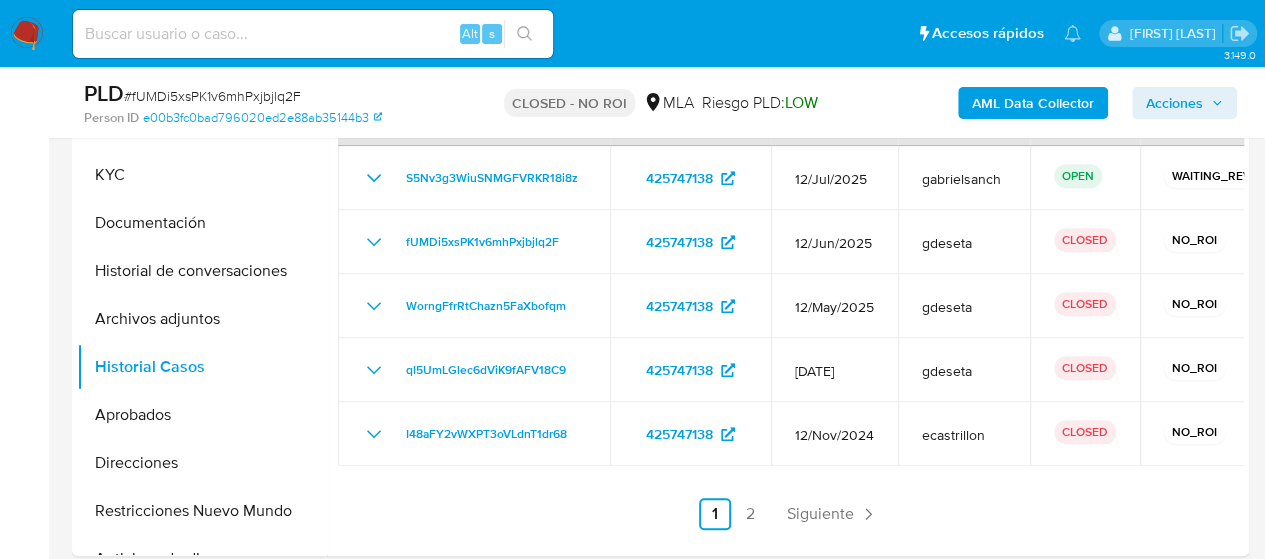 scroll, scrollTop: 400, scrollLeft: 0, axis: vertical 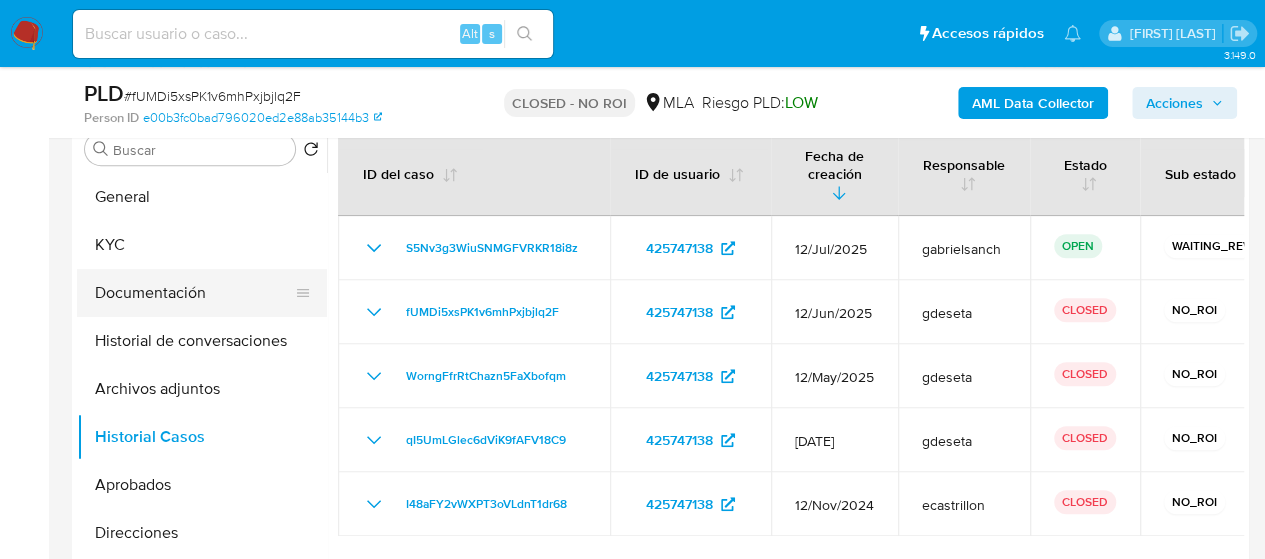 click on "Documentación" at bounding box center (194, 293) 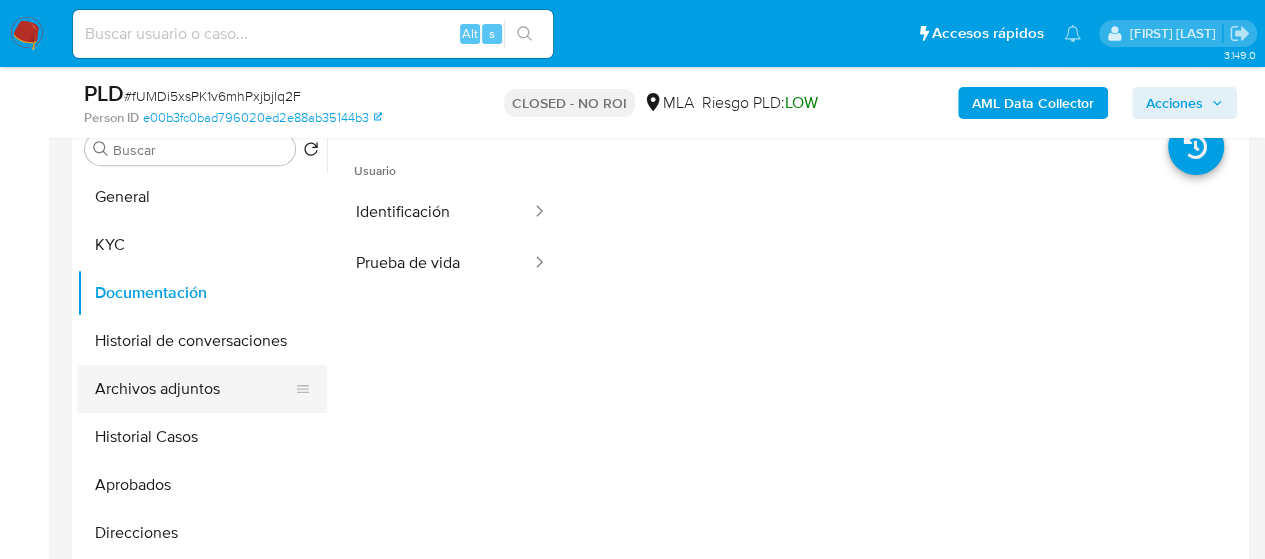 click on "Archivos adjuntos" at bounding box center (194, 389) 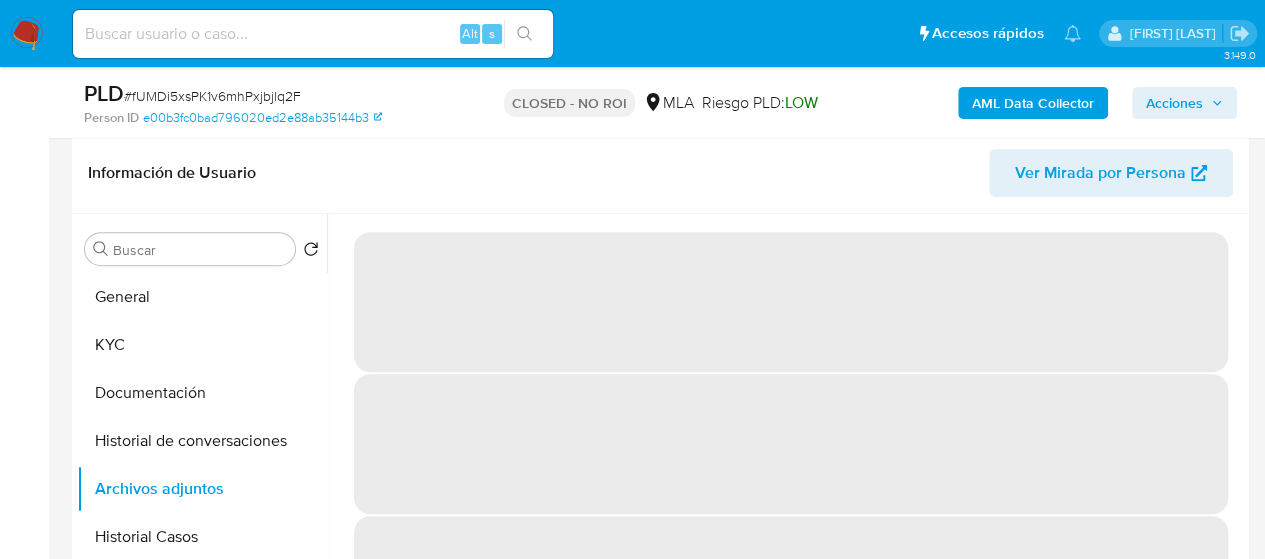 scroll, scrollTop: 400, scrollLeft: 0, axis: vertical 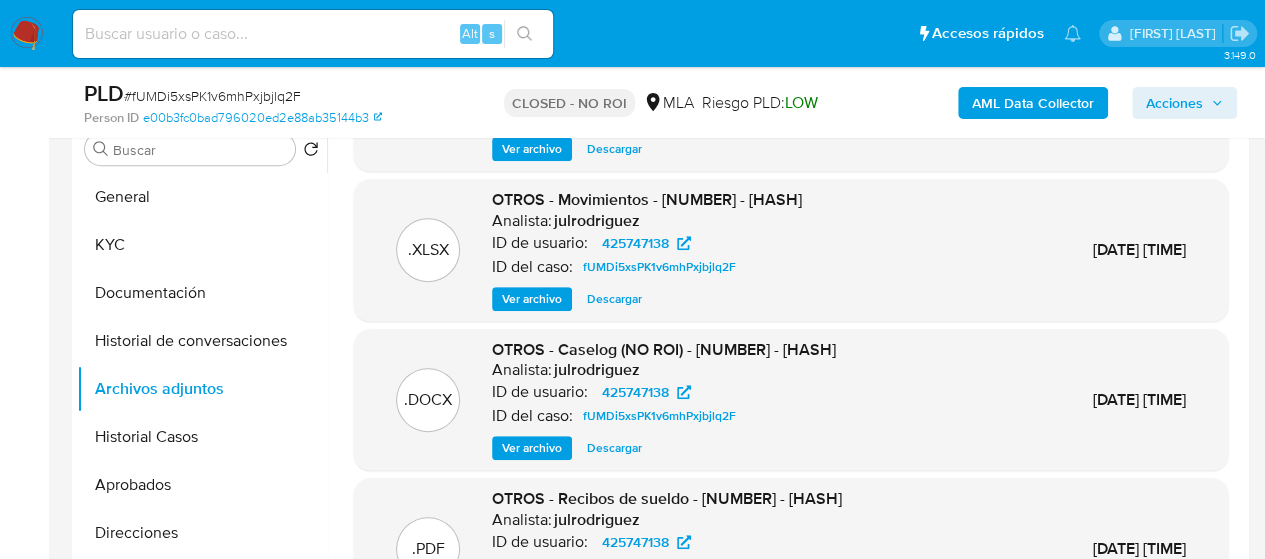 click on "Ver archivo" at bounding box center (532, 448) 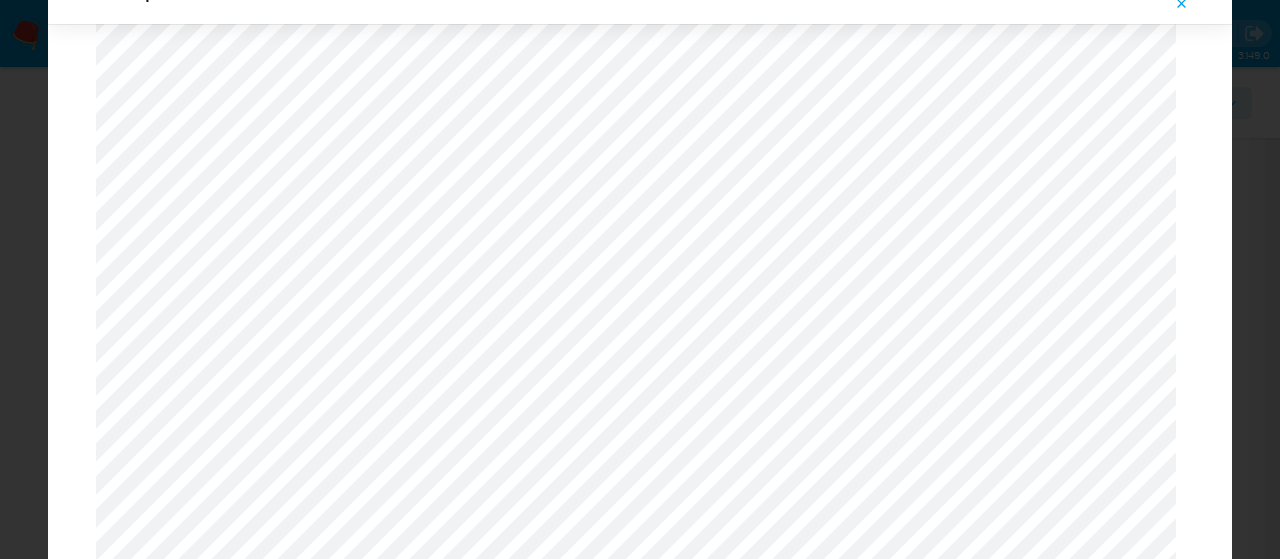 scroll, scrollTop: 1360, scrollLeft: 0, axis: vertical 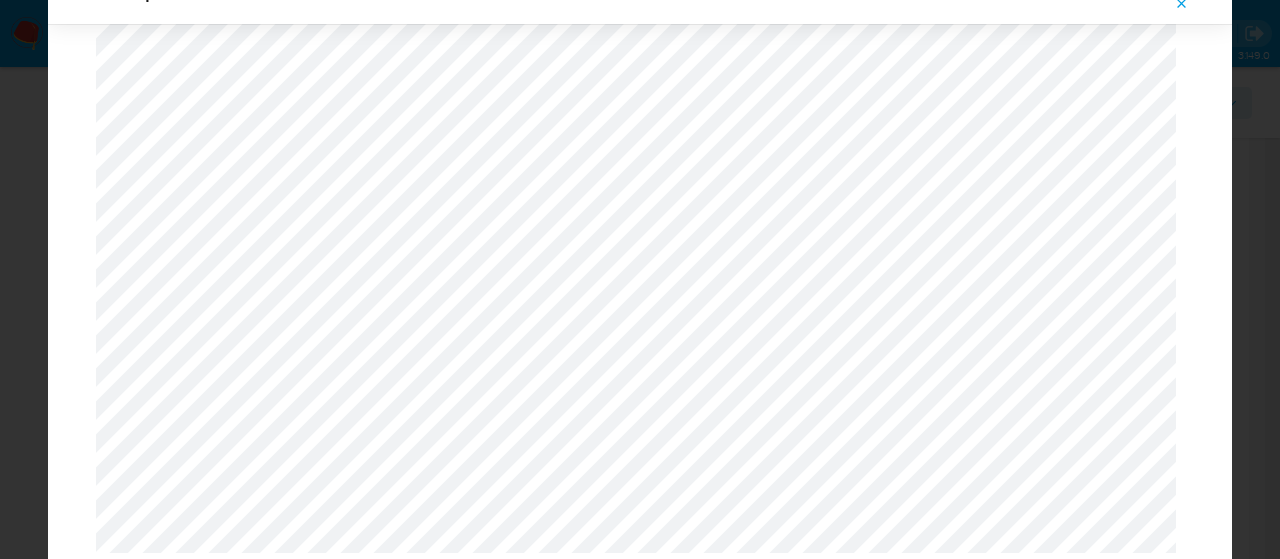 click 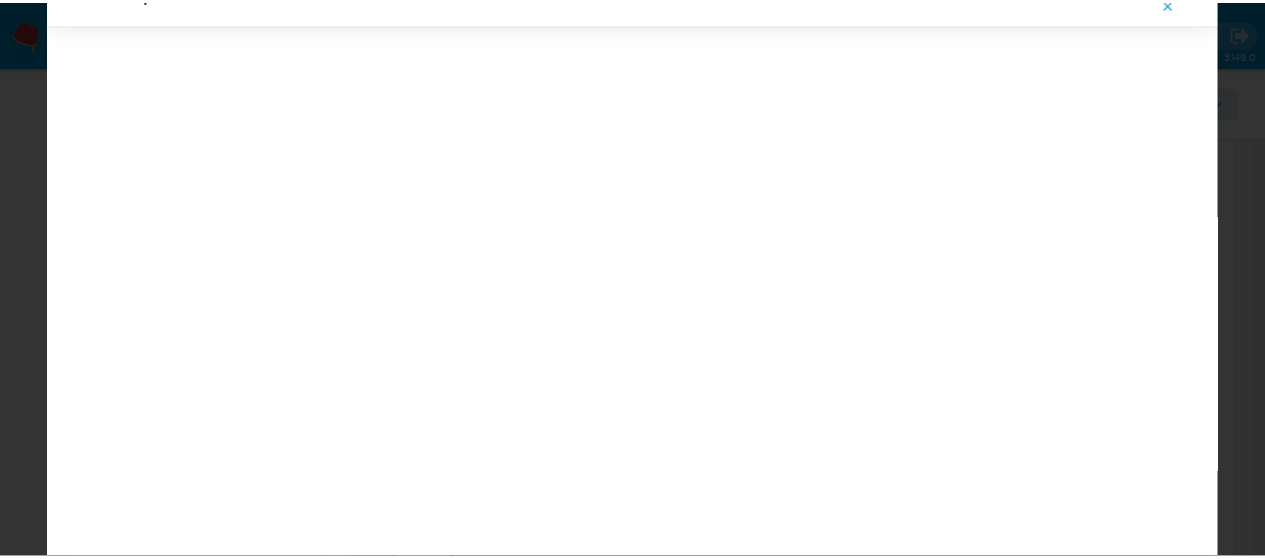 scroll, scrollTop: 0, scrollLeft: 0, axis: both 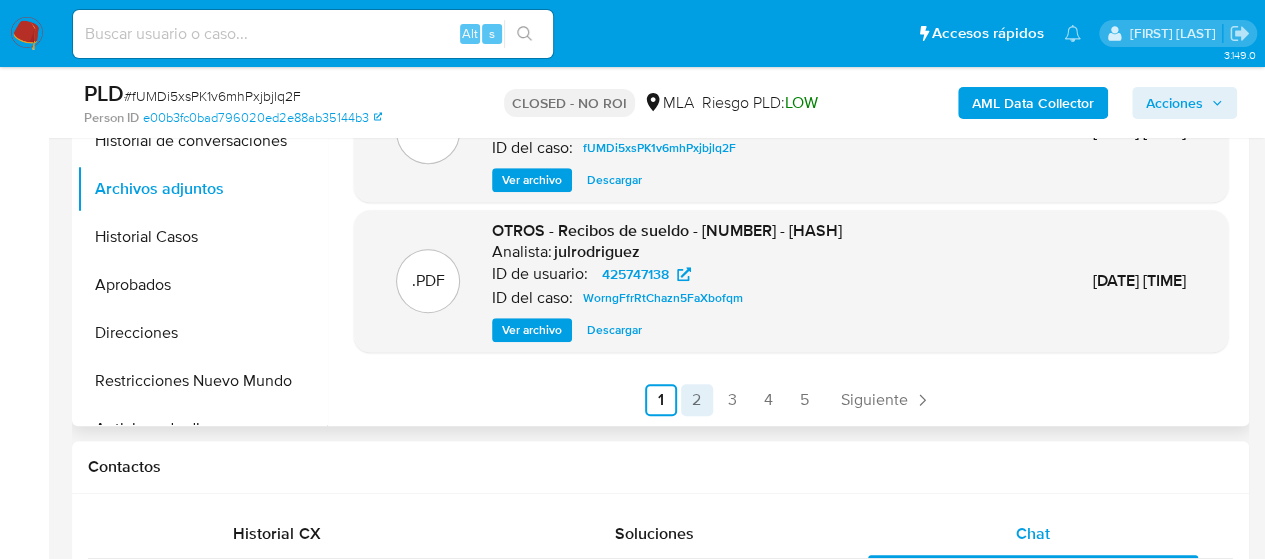 click on "2" at bounding box center (697, 400) 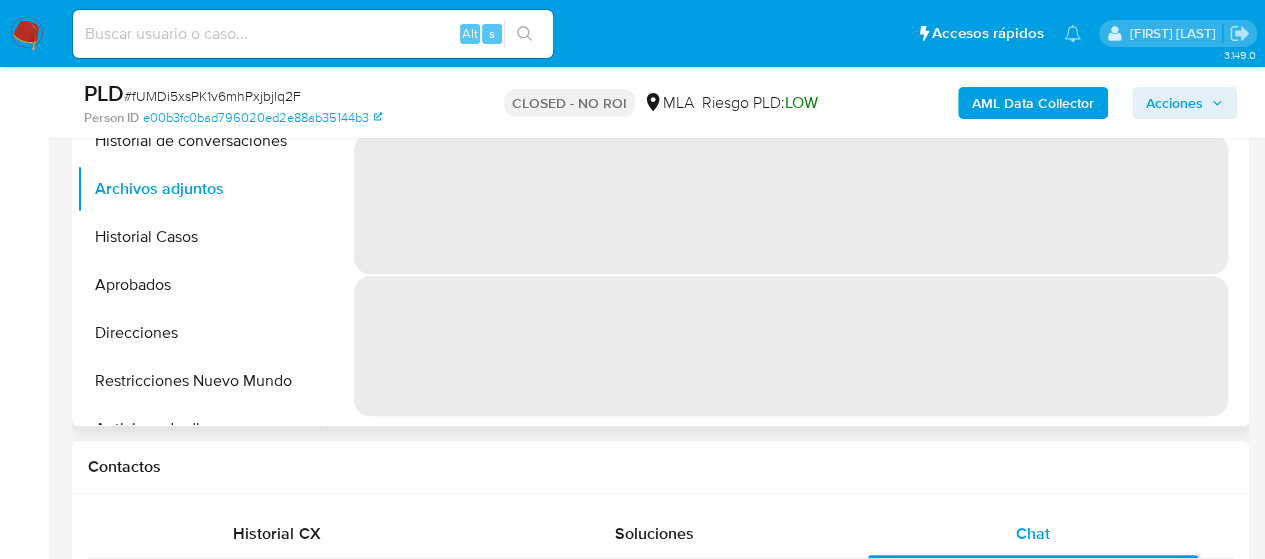 scroll, scrollTop: 0, scrollLeft: 0, axis: both 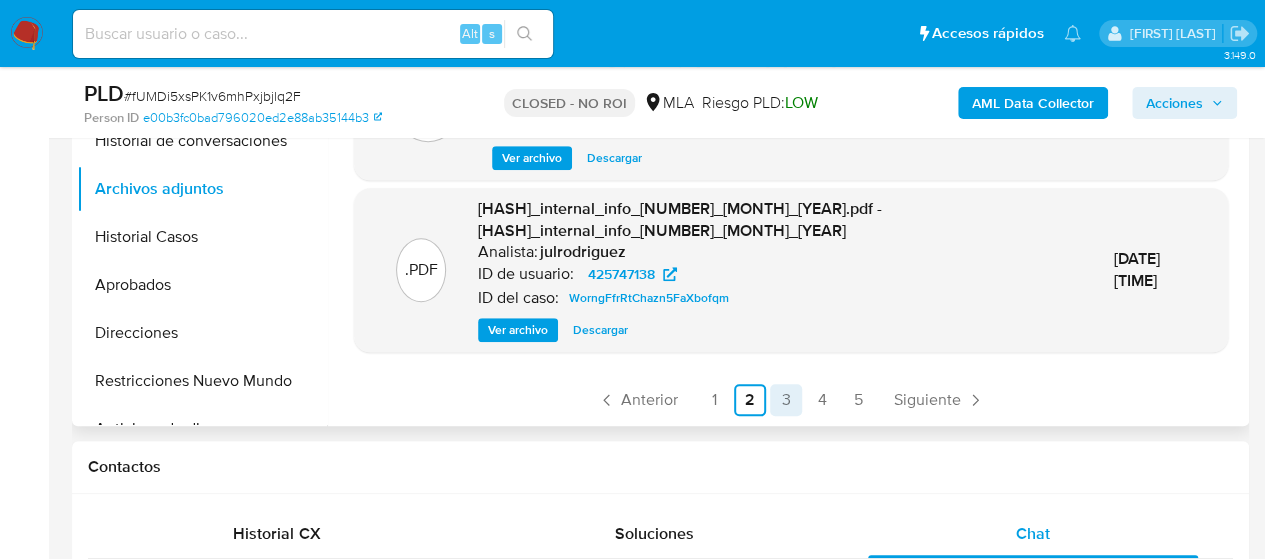click on "3" at bounding box center [786, 400] 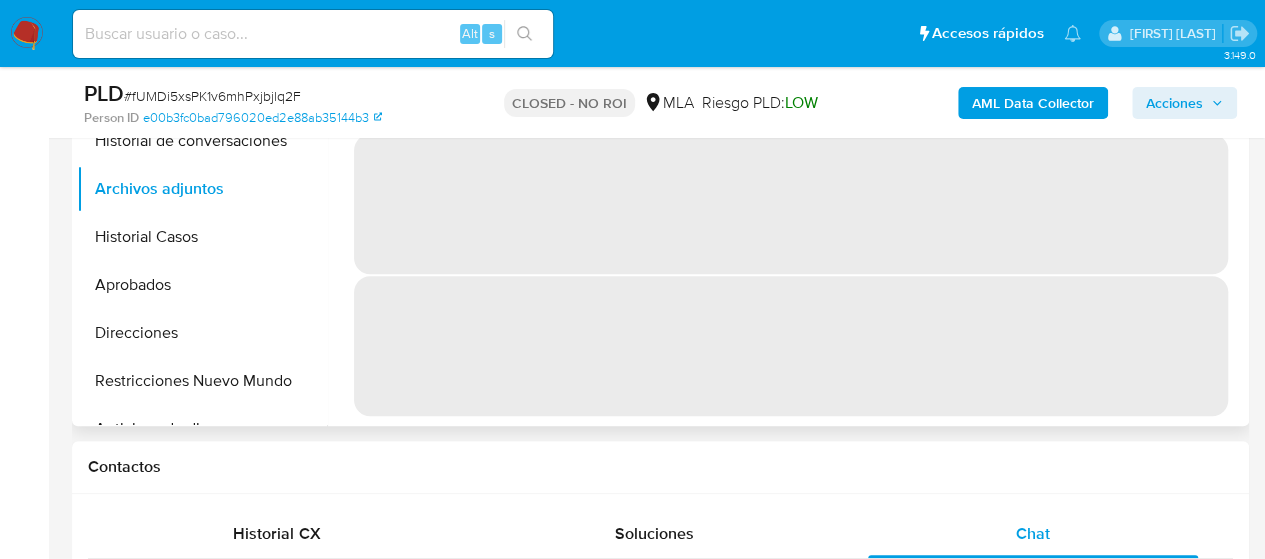 scroll, scrollTop: 0, scrollLeft: 0, axis: both 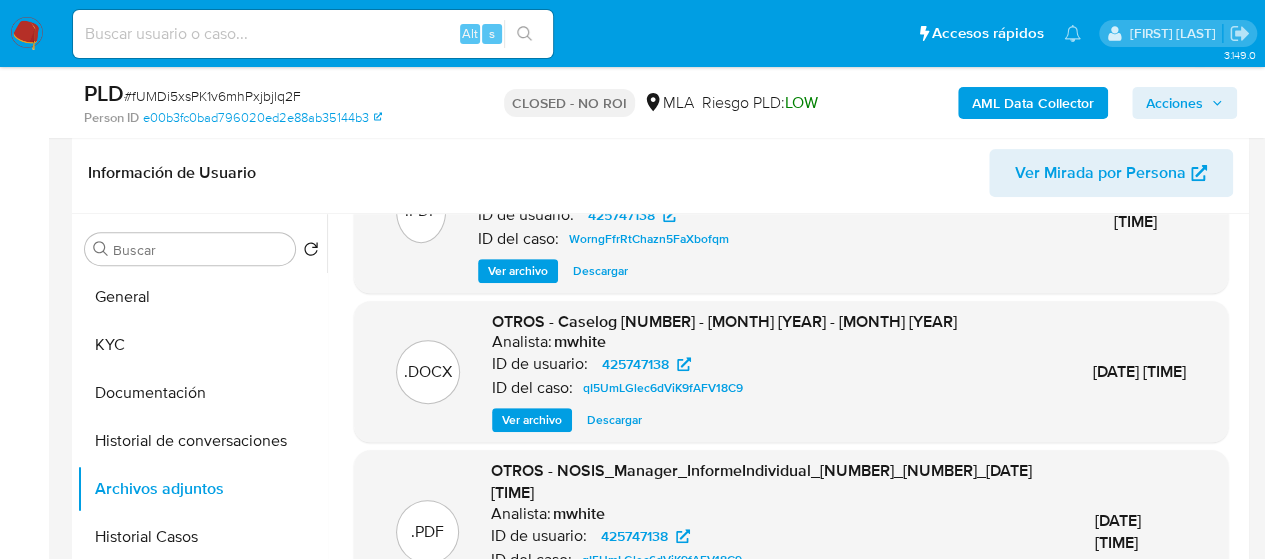 click on "Ver archivo" at bounding box center (532, 420) 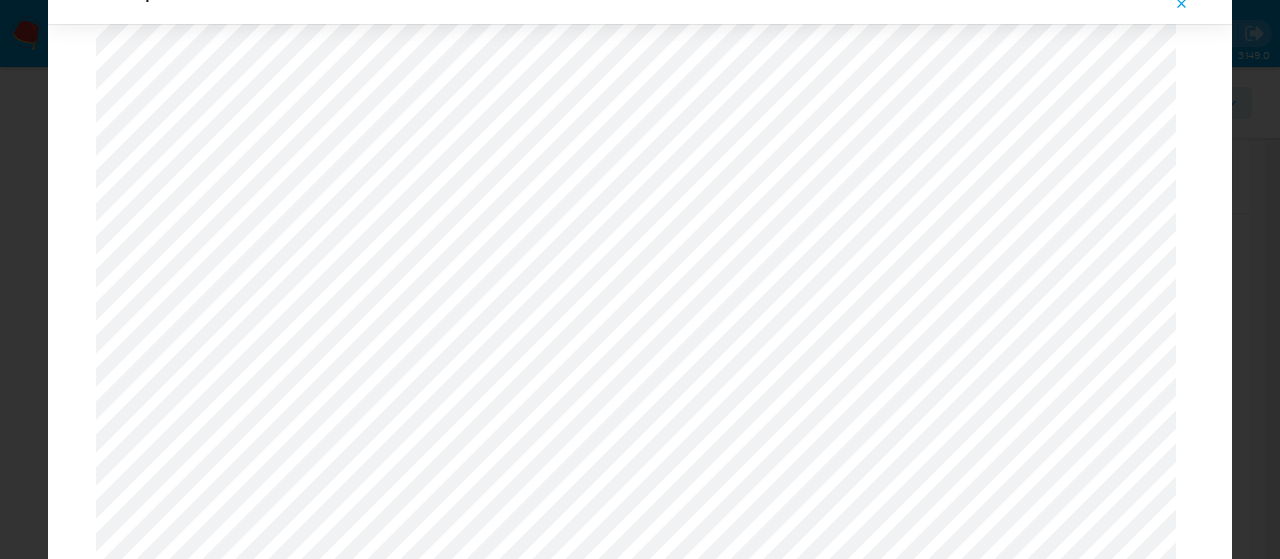 scroll, scrollTop: 8760, scrollLeft: 0, axis: vertical 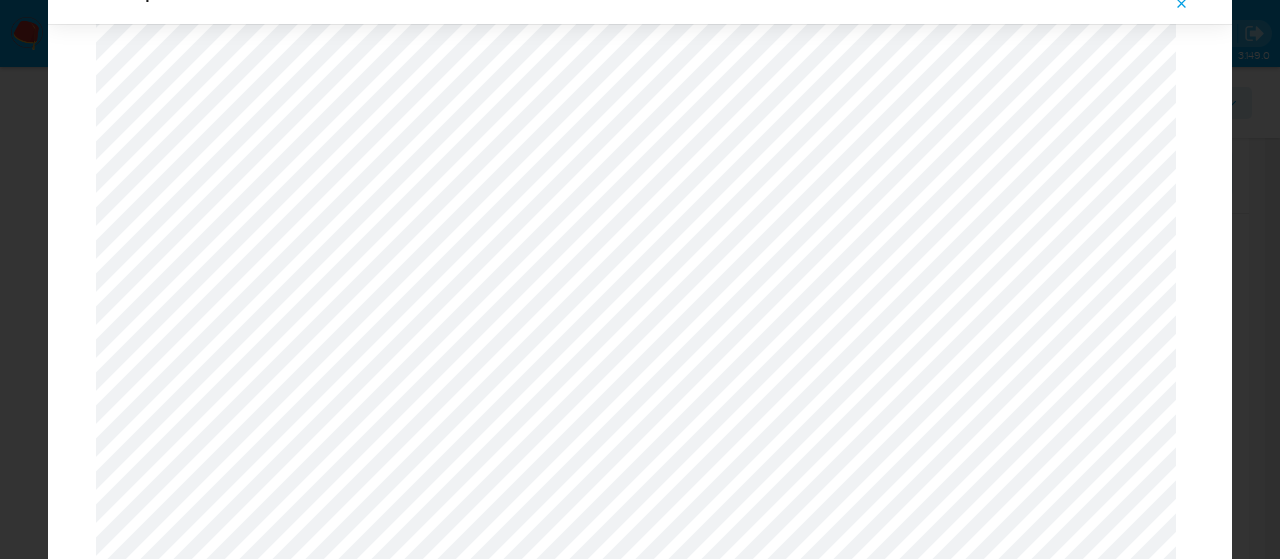 click at bounding box center (1182, 4) 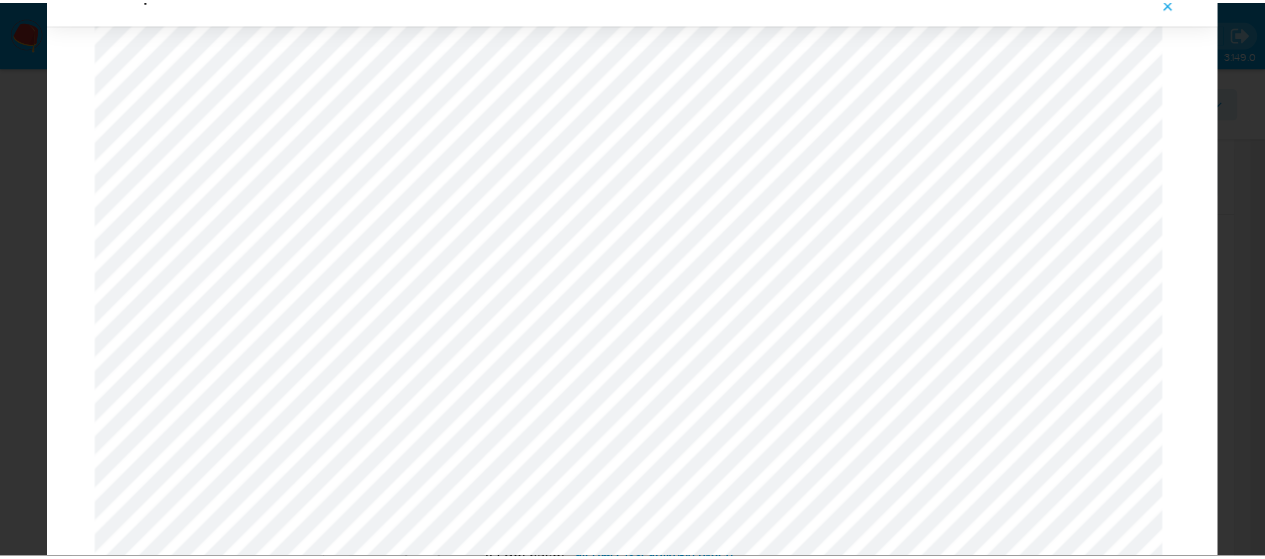 scroll, scrollTop: 64, scrollLeft: 0, axis: vertical 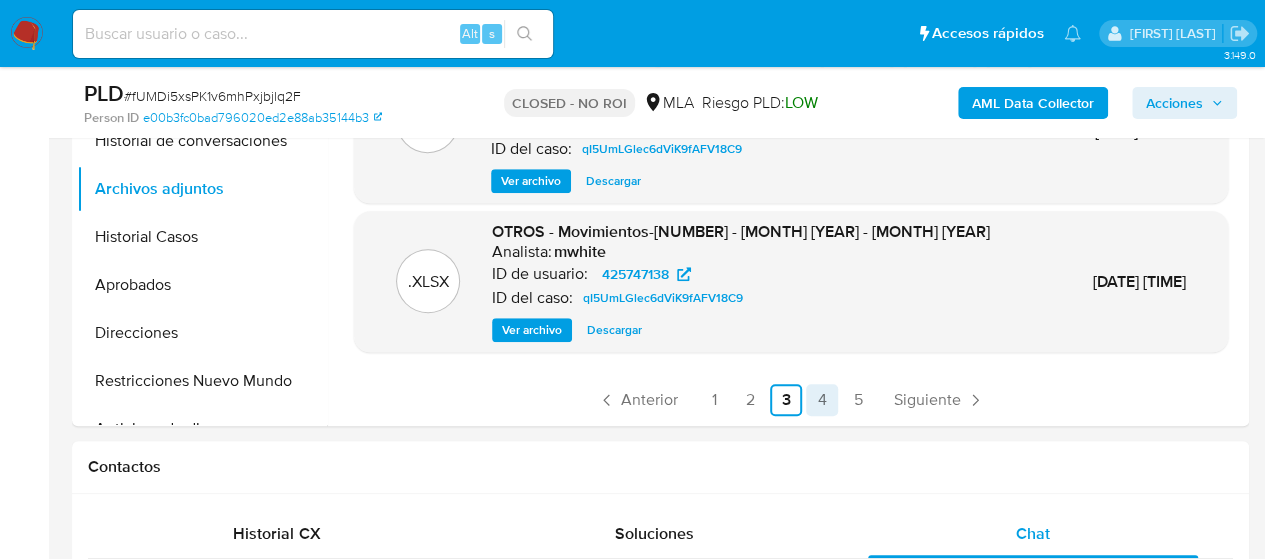 click on "4" at bounding box center [822, 400] 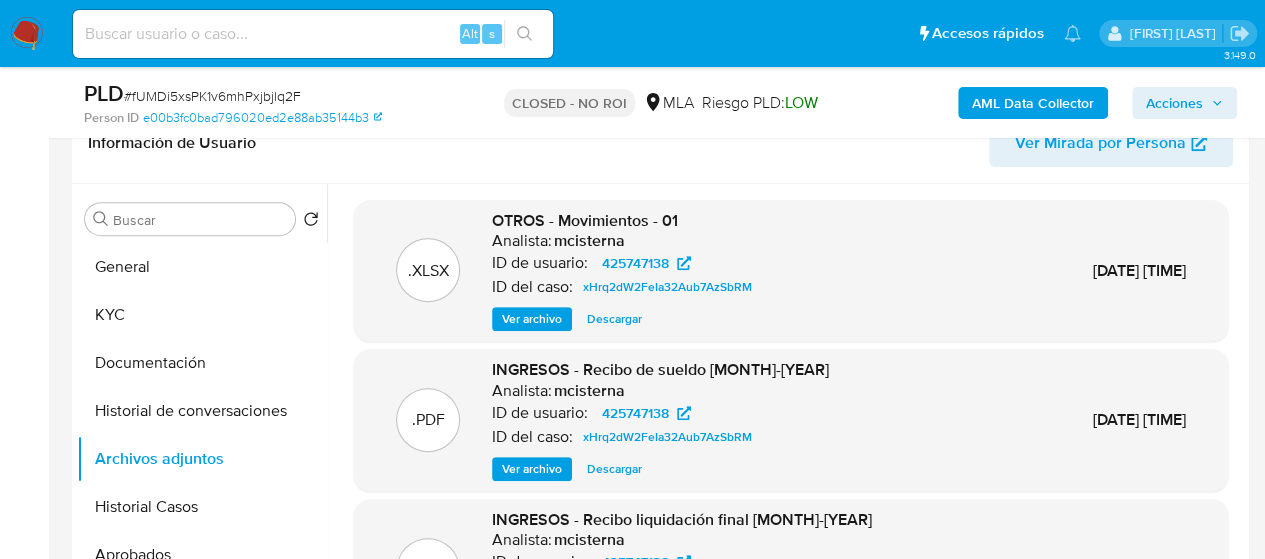 scroll, scrollTop: 300, scrollLeft: 0, axis: vertical 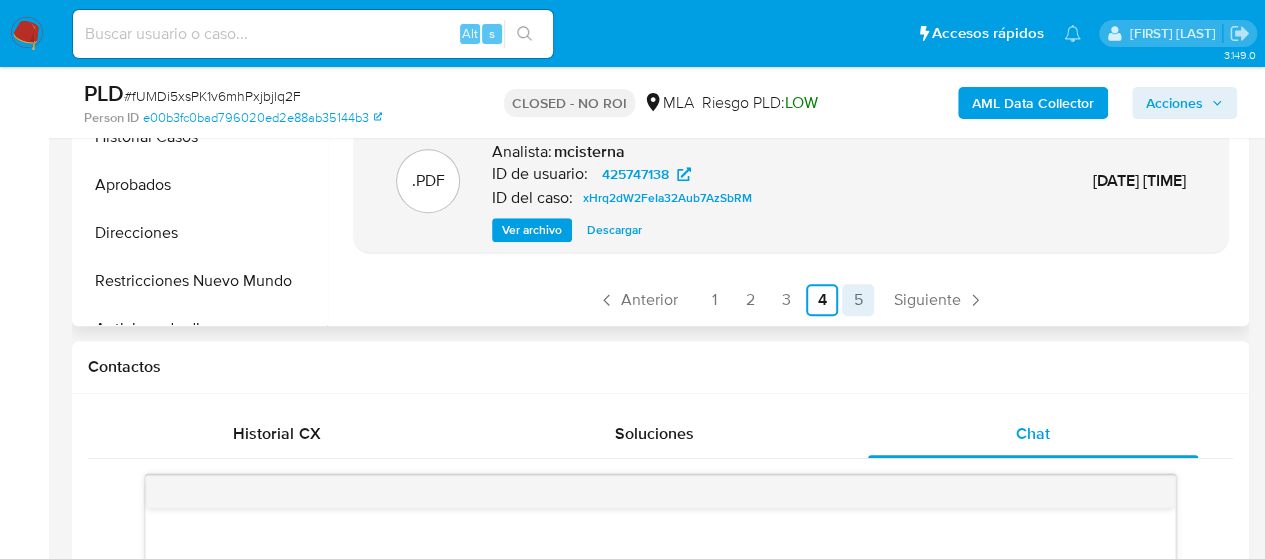 click on "5" at bounding box center [858, 300] 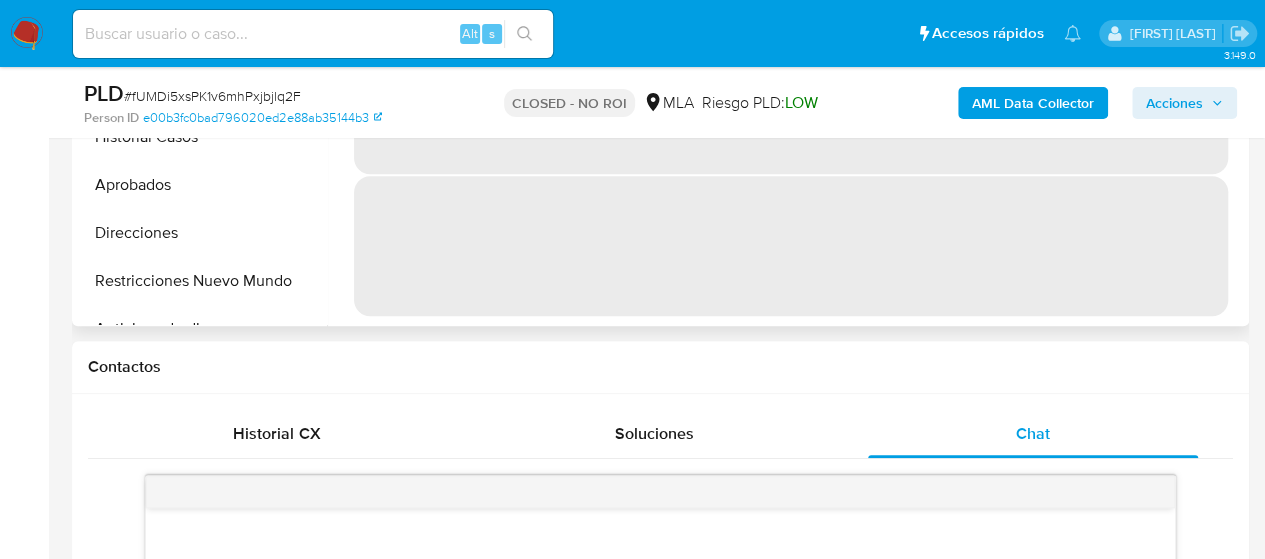 scroll, scrollTop: 0, scrollLeft: 0, axis: both 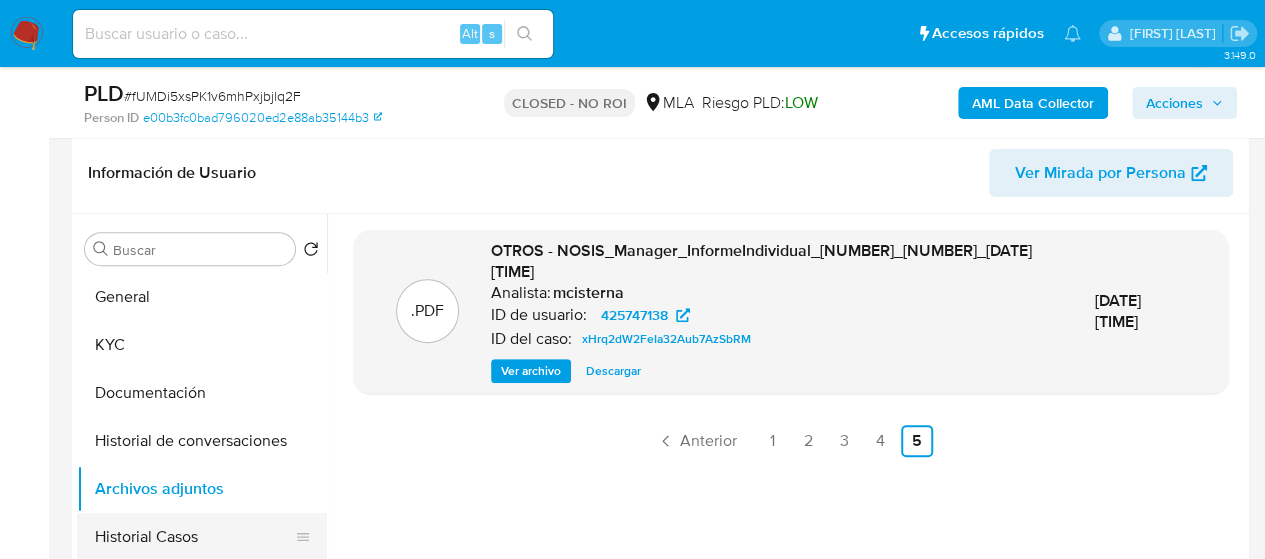 click on "Historial Casos" at bounding box center [194, 537] 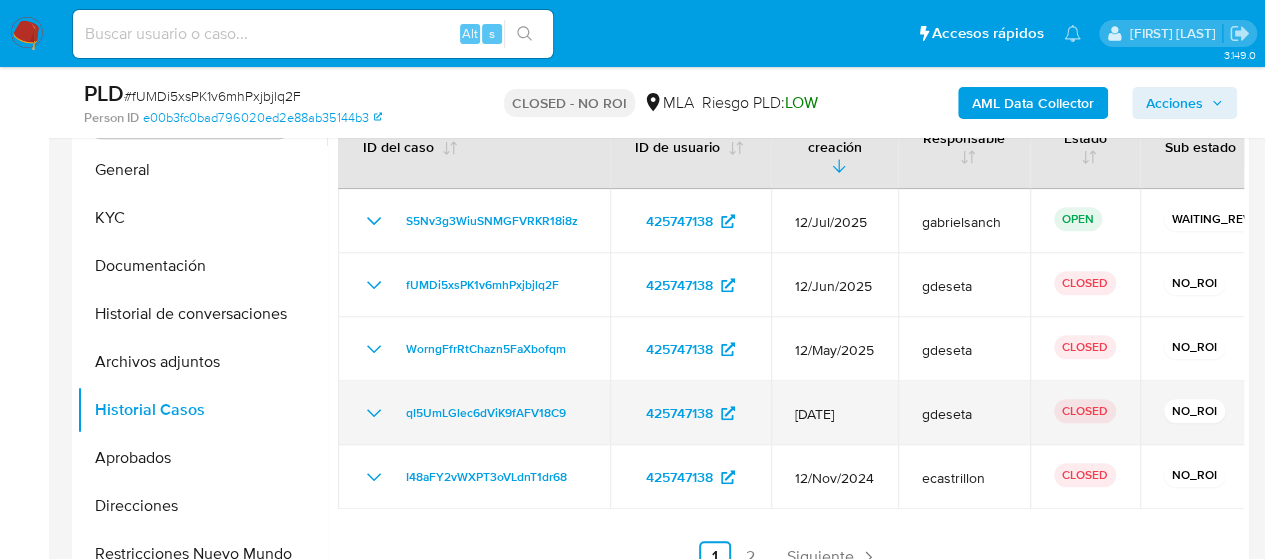 scroll, scrollTop: 500, scrollLeft: 0, axis: vertical 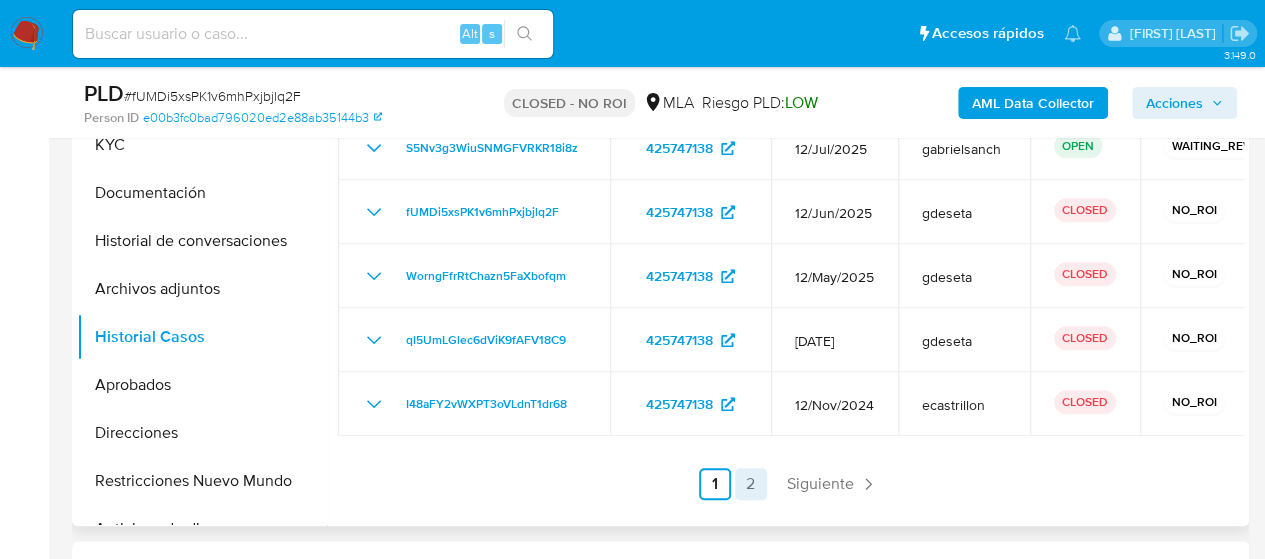 click on "2" at bounding box center [751, 484] 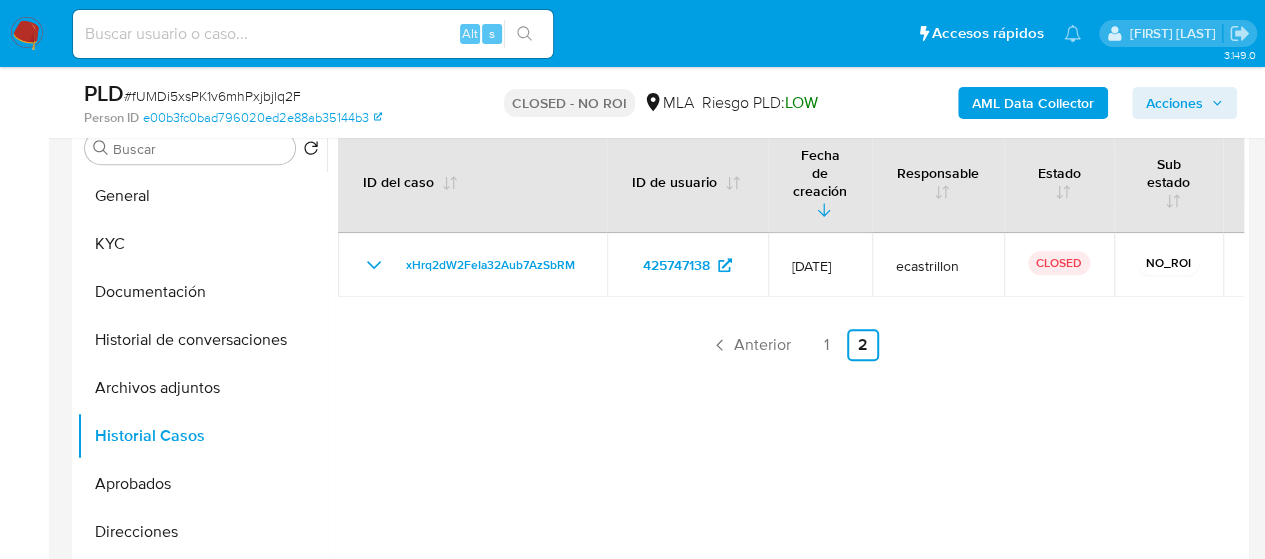 scroll, scrollTop: 400, scrollLeft: 0, axis: vertical 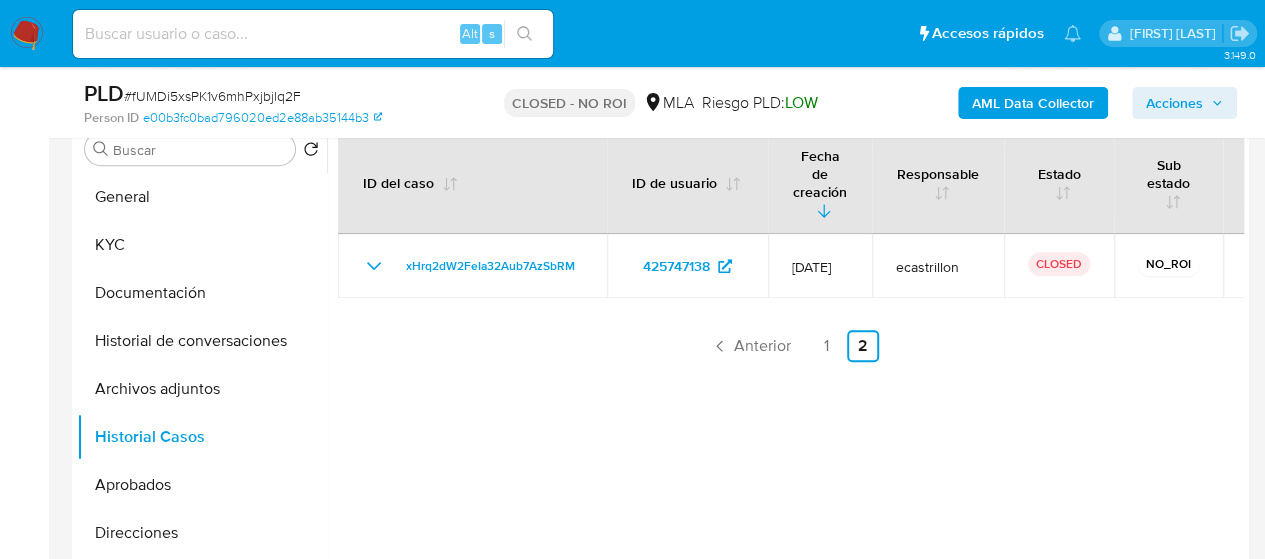 click at bounding box center (313, 34) 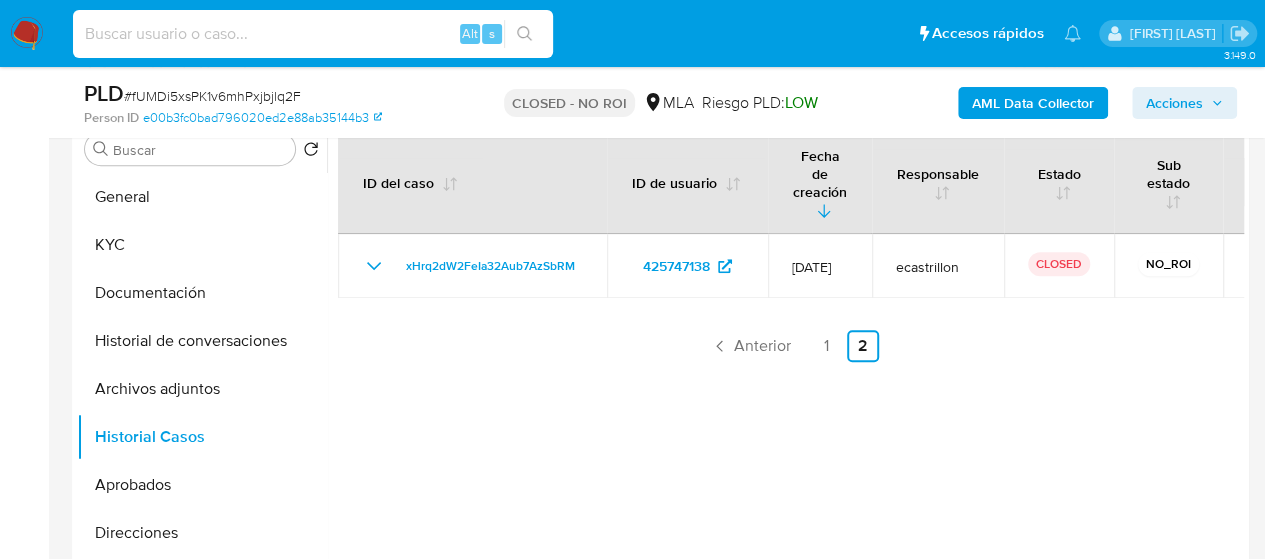 paste on "7SbeABeGFrmyfyHioN5RNyUF" 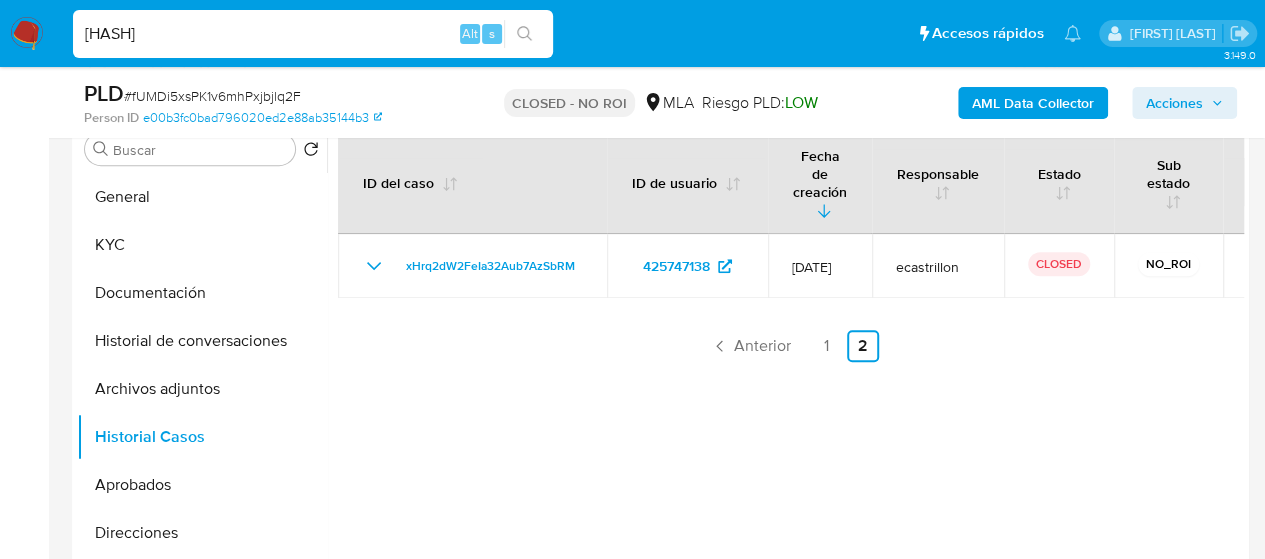 type on "7SbeABeGFrmyfyHioN5RNyUF" 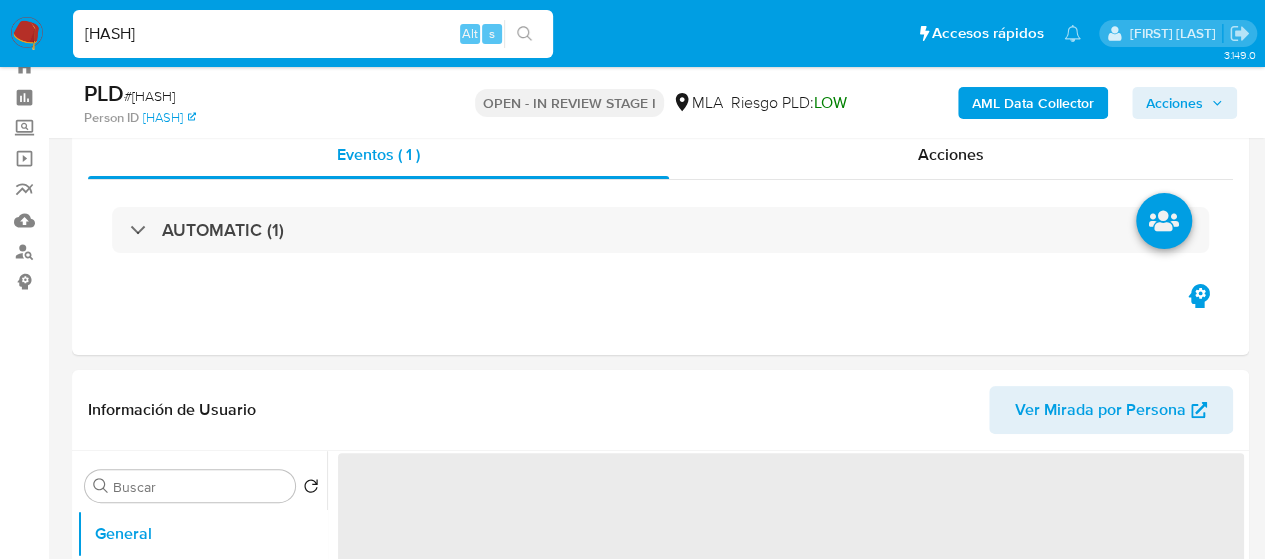 scroll, scrollTop: 100, scrollLeft: 0, axis: vertical 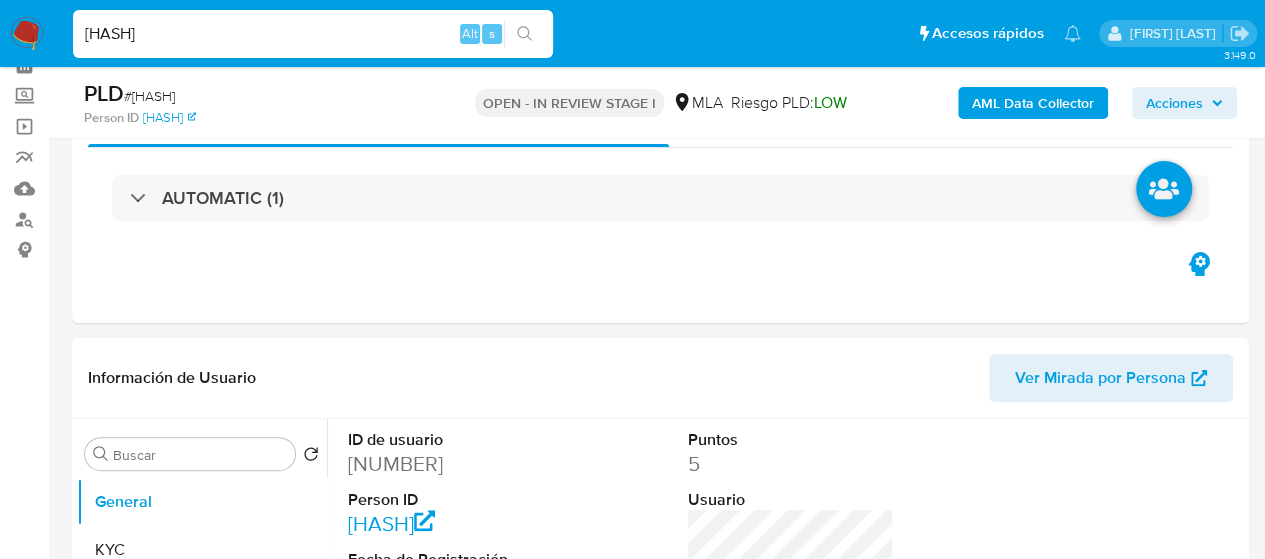 select on "10" 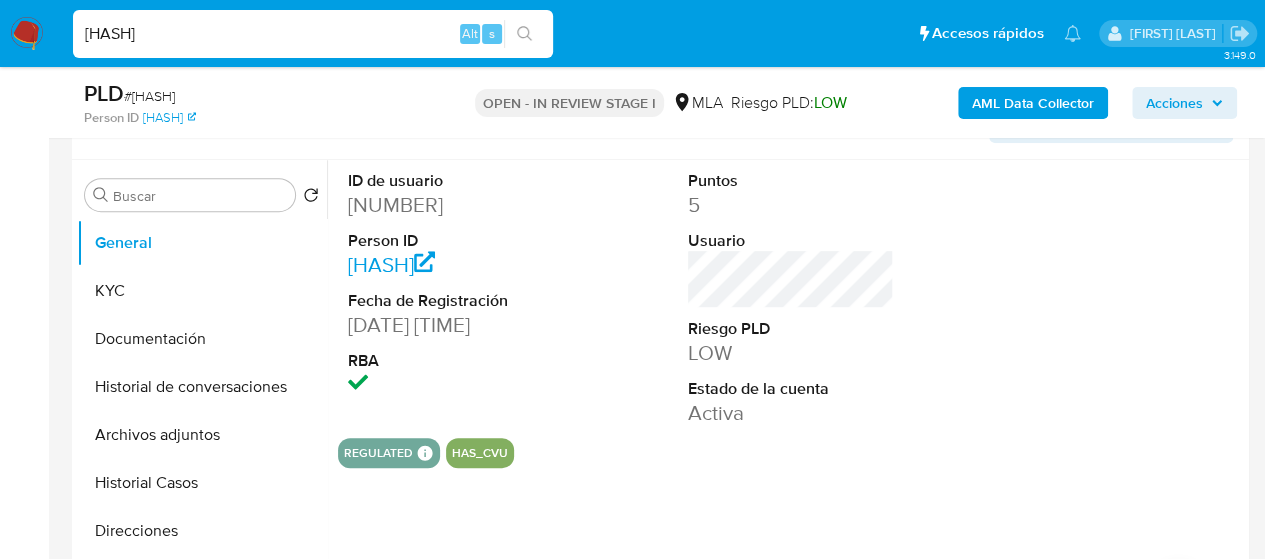 scroll, scrollTop: 400, scrollLeft: 0, axis: vertical 